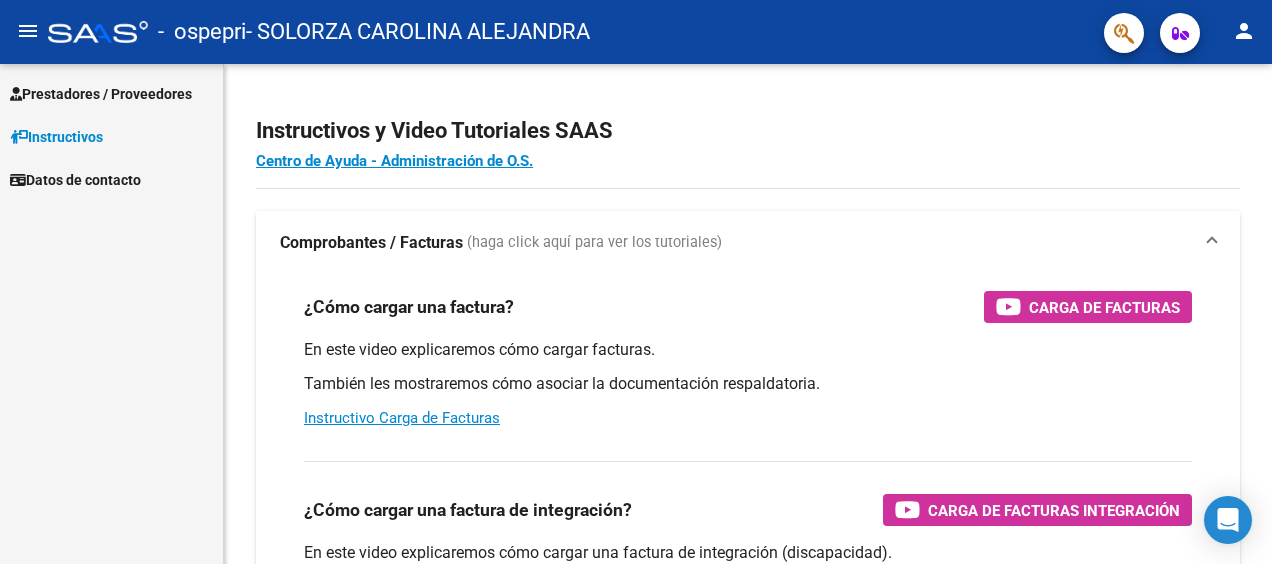scroll, scrollTop: 0, scrollLeft: 0, axis: both 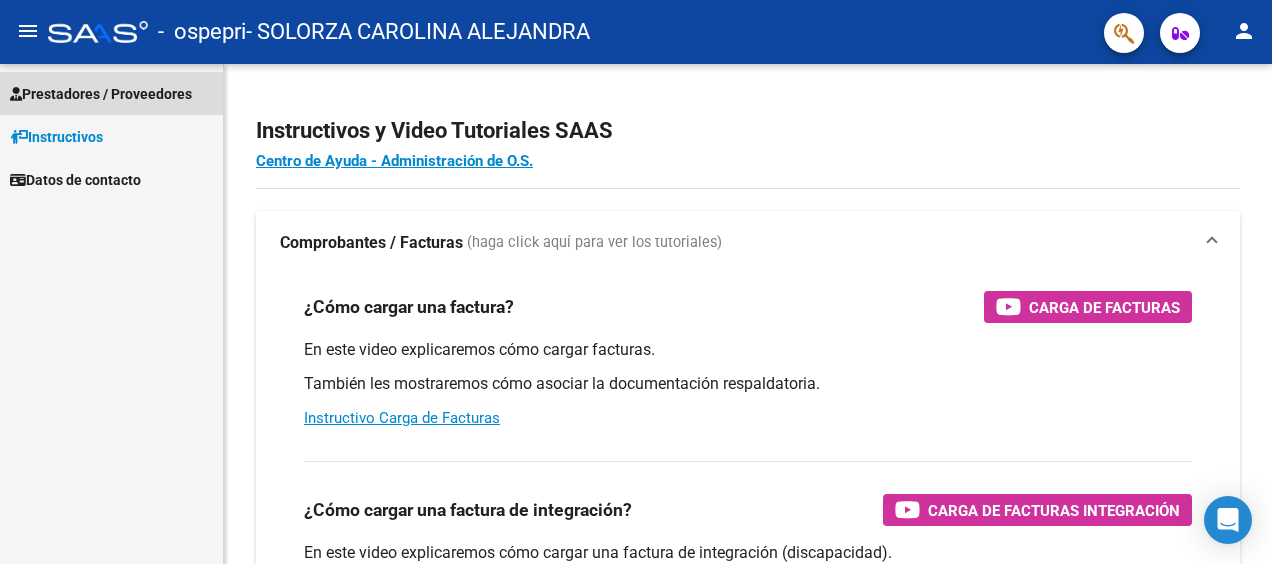 click on "Prestadores / Proveedores" at bounding box center (101, 94) 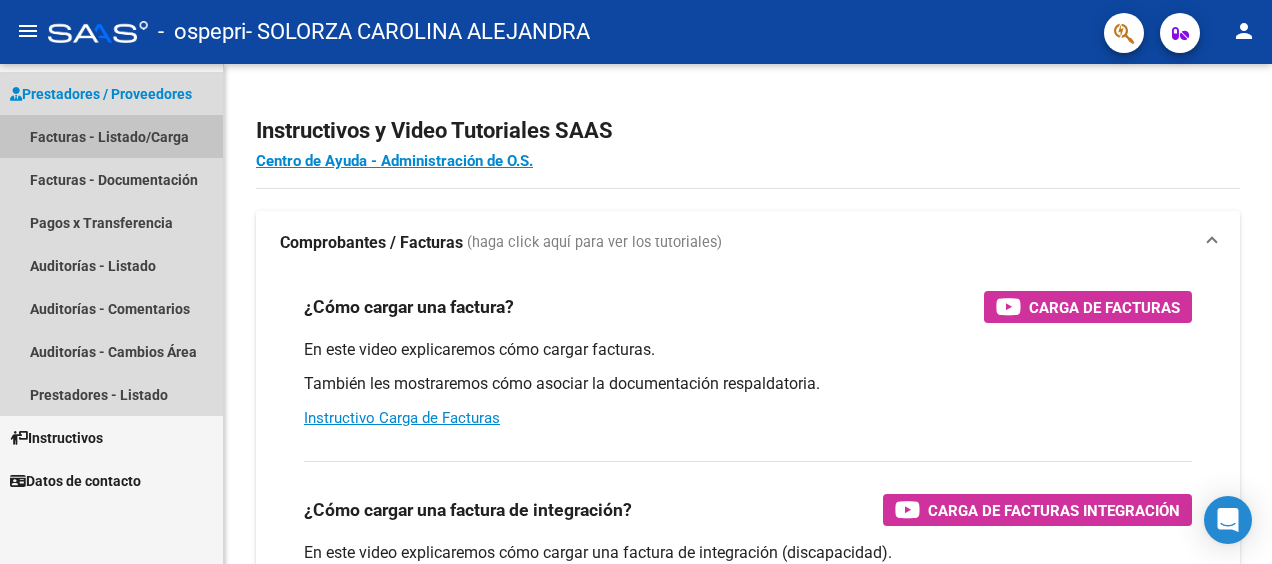 click on "Facturas - Listado/Carga" at bounding box center [111, 136] 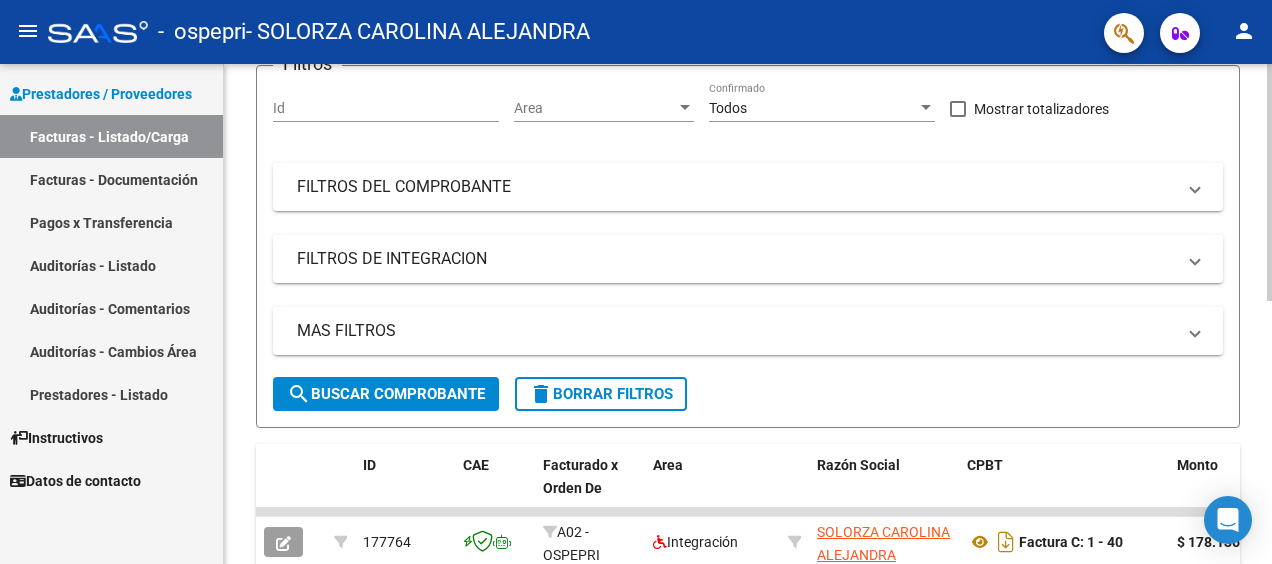 click on "menu -   ospepri   - SOLORZA CAROLINA ALEJANDRA person    Prestadores / Proveedores Facturas - Listado/Carga Facturas - Documentación Pagos x Transferencia Auditorías - Listado Auditorías - Comentarios Auditorías - Cambios Área Prestadores - Listado    Instructivos    Datos de contacto  Video tutorial   PRESTADORES -> Listado de CPBTs Emitidos por Prestadores / Proveedores (alt+q)   Cargar Comprobante
cloud_download  CSV  cloud_download  EXCEL  cloud_download  Estandar   Descarga Masiva
Filtros Id Area Area Todos Confirmado   Mostrar totalizadores   FILTROS DEL COMPROBANTE  Comprobante Tipo Comprobante Tipo Start date – End date Fec. Comprobante Desde / Hasta Días Emisión Desde(cant. días) Días Emisión Hasta(cant. días) CUIT / Razón Social Pto. Venta Nro. Comprobante Código SSS CAE Válido CAE Válido Todos Cargado Módulo Hosp. Todos Tiene facturacion Apócrifa Hospital Refes  FILTROS DE INTEGRACION  Período De Prestación Todos Rendido x SSS (dr_envio) Tipo de Registro Todos" at bounding box center [636, 282] 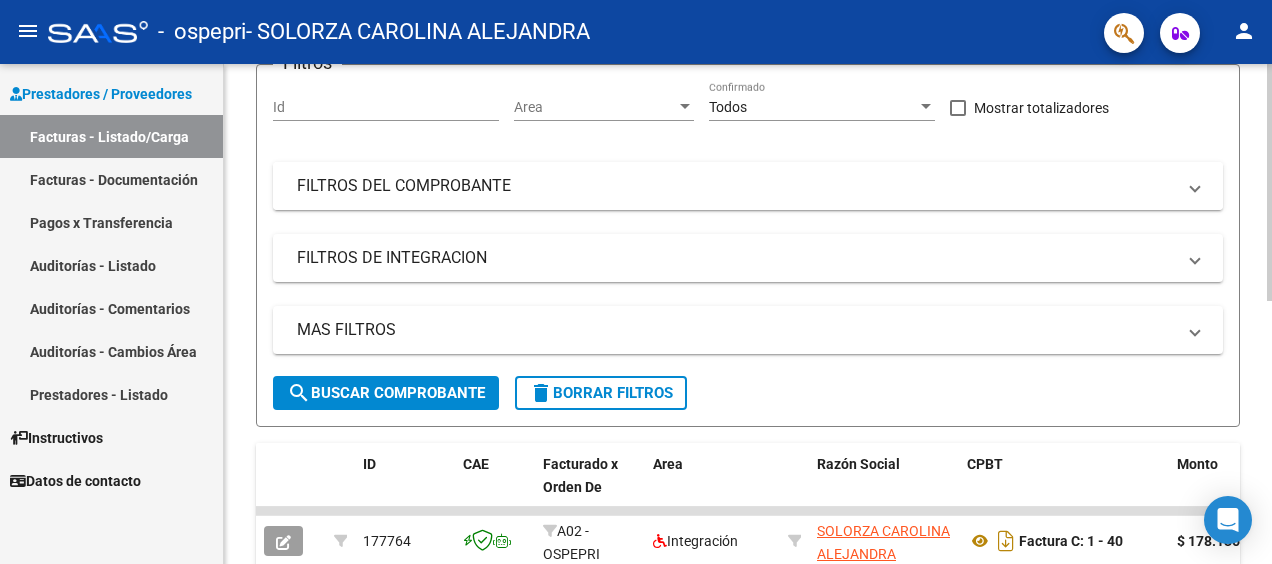 click at bounding box center (1195, 186) 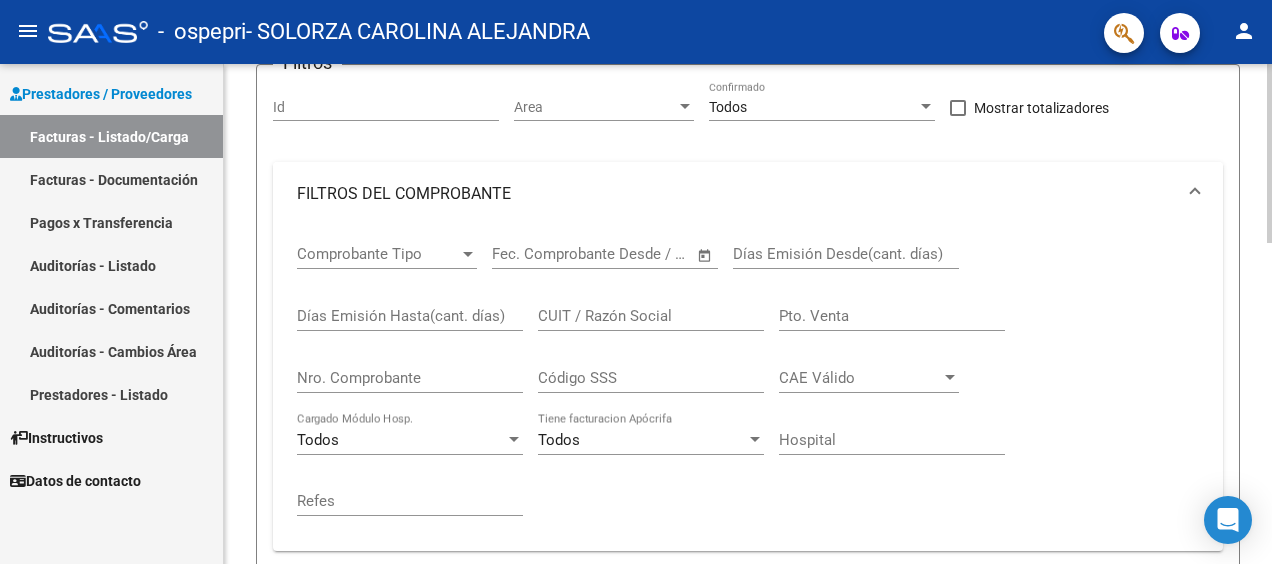 click at bounding box center [1195, 194] 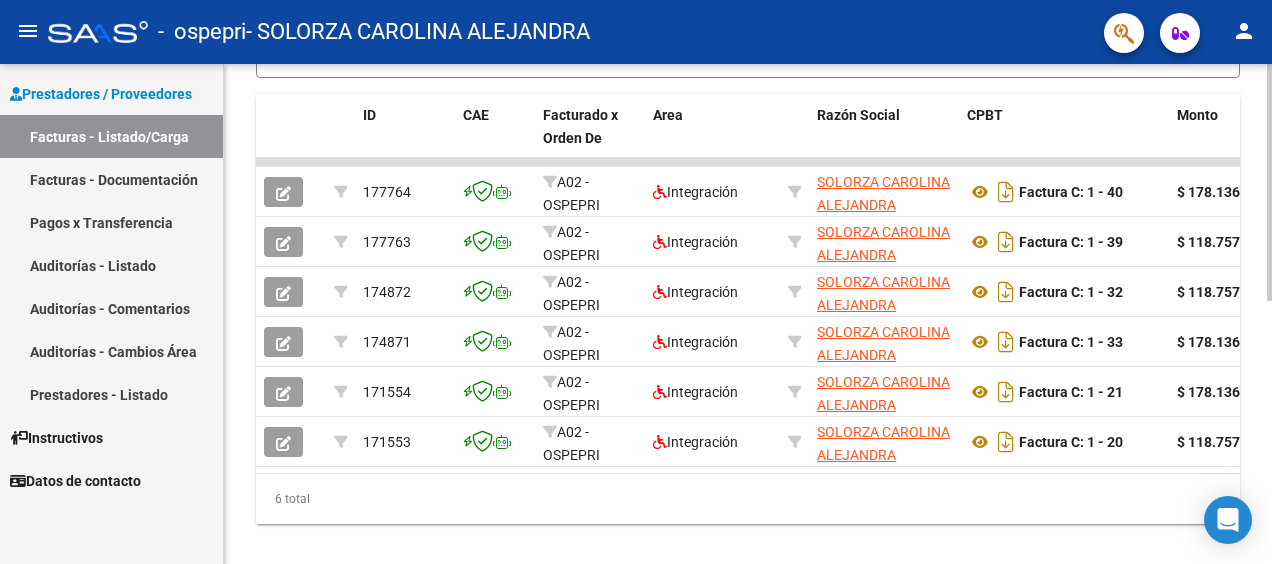 scroll, scrollTop: 520, scrollLeft: 0, axis: vertical 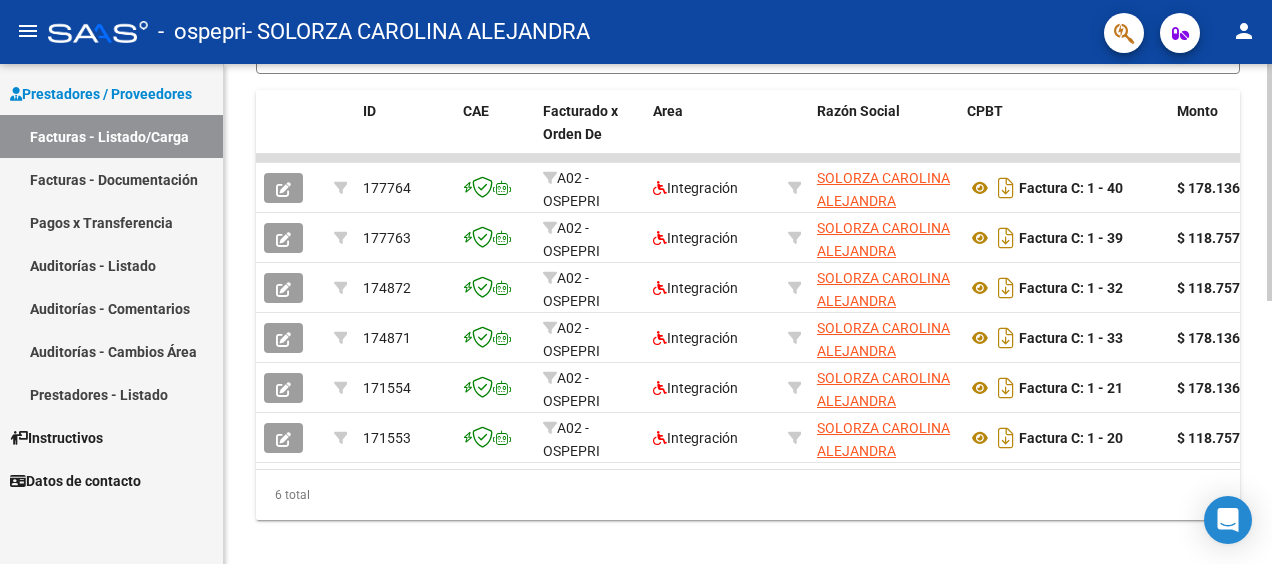 click on "menu -   ospepri   - SOLORZA CAROLINA ALEJANDRA person    Prestadores / Proveedores Facturas - Listado/Carga Facturas - Documentación Pagos x Transferencia Auditorías - Listado Auditorías - Comentarios Auditorías - Cambios Área Prestadores - Listado    Instructivos    Datos de contacto  Video tutorial   PRESTADORES -> Listado de CPBTs Emitidos por Prestadores / Proveedores (alt+q)   Cargar Comprobante
cloud_download  CSV  cloud_download  EXCEL  cloud_download  Estandar   Descarga Masiva
Filtros Id Area Area Todos Confirmado   Mostrar totalizadores   FILTROS DEL COMPROBANTE  Comprobante Tipo Comprobante Tipo Start date – End date Fec. Comprobante Desde / Hasta Días Emisión Desde(cant. días) Días Emisión Hasta(cant. días) CUIT / Razón Social Pto. Venta Nro. Comprobante Código SSS CAE Válido CAE Válido Todos Cargado Módulo Hosp. Todos Tiene facturacion Apócrifa Hospital Refes  FILTROS DE INTEGRACION  Período De Prestación Todos Rendido x SSS (dr_envio) Tipo de Registro Todos" at bounding box center [636, 282] 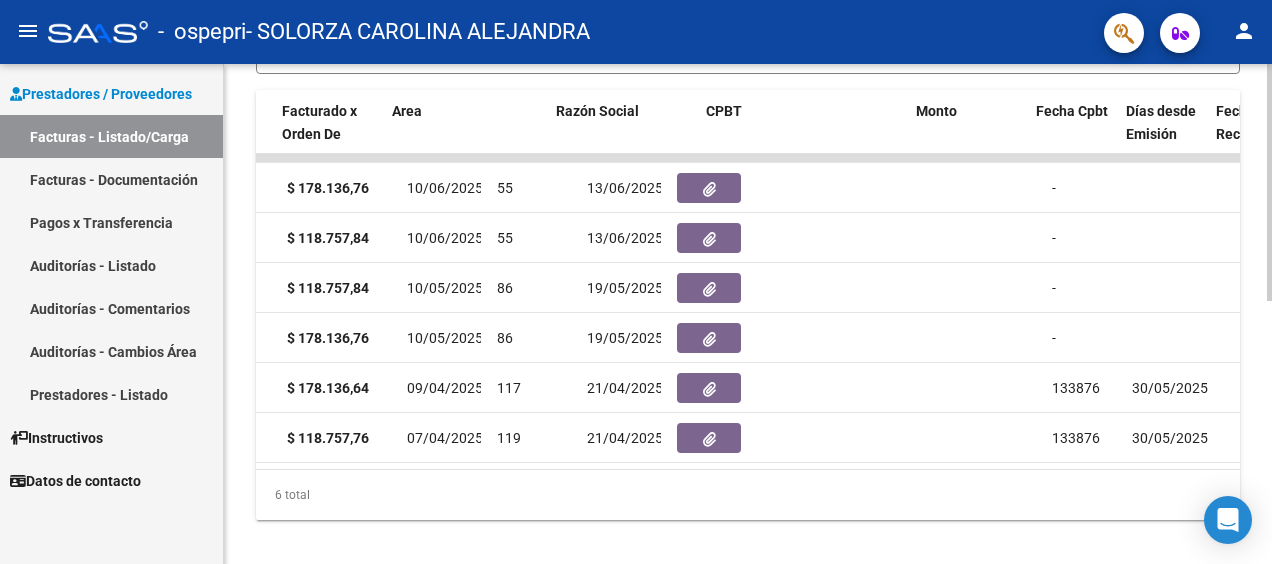 scroll, scrollTop: 0, scrollLeft: 0, axis: both 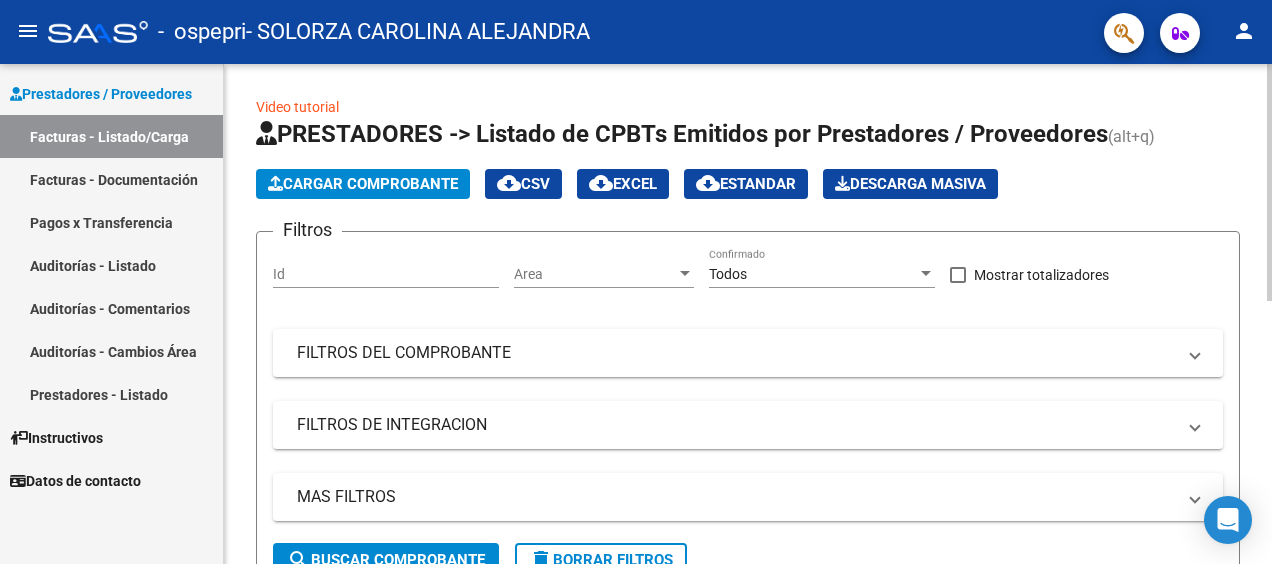 click on "menu -   ospepri   - SOLORZA CAROLINA ALEJANDRA person    Prestadores / Proveedores Facturas - Listado/Carga Facturas - Documentación Pagos x Transferencia Auditorías - Listado Auditorías - Comentarios Auditorías - Cambios Área Prestadores - Listado    Instructivos    Datos de contacto  Video tutorial   PRESTADORES -> Listado de CPBTs Emitidos por Prestadores / Proveedores (alt+q)   Cargar Comprobante
cloud_download  CSV  cloud_download  EXCEL  cloud_download  Estandar   Descarga Masiva
Filtros Id Area Area Todos Confirmado   Mostrar totalizadores   FILTROS DEL COMPROBANTE  Comprobante Tipo Comprobante Tipo Start date – End date Fec. Comprobante Desde / Hasta Días Emisión Desde(cant. días) Días Emisión Hasta(cant. días) CUIT / Razón Social Pto. Venta Nro. Comprobante Código SSS CAE Válido CAE Válido Todos Cargado Módulo Hosp. Todos Tiene facturacion Apócrifa Hospital Refes  FILTROS DE INTEGRACION  Período De Prestación Todos Rendido x SSS (dr_envio) Tipo de Registro Todos" at bounding box center (636, 282) 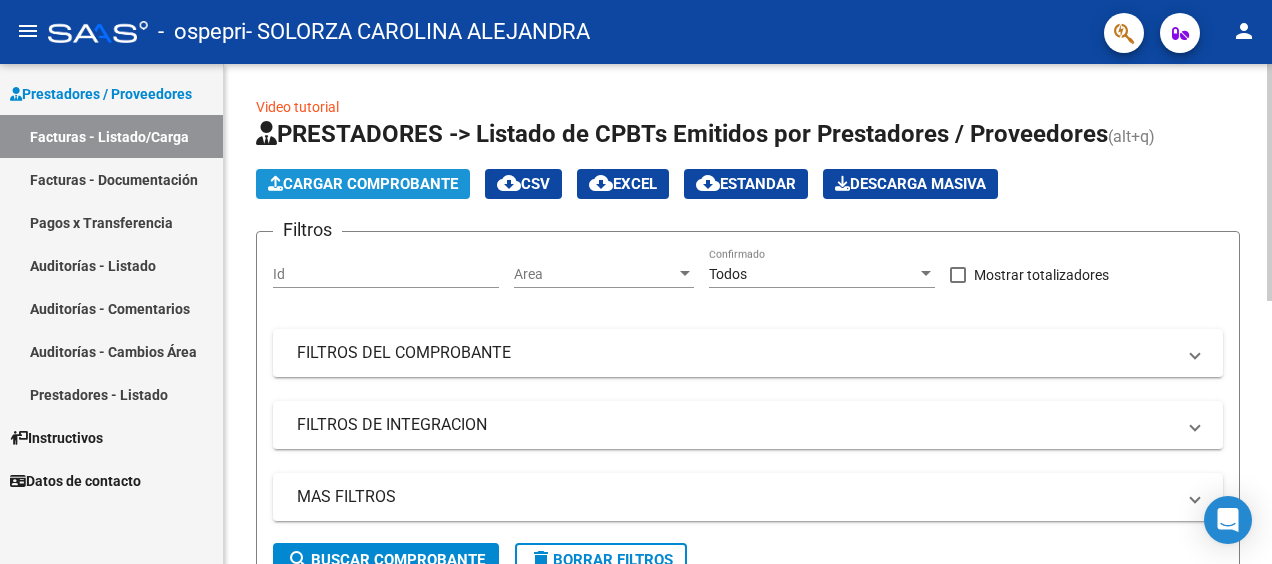 click on "Cargar Comprobante" 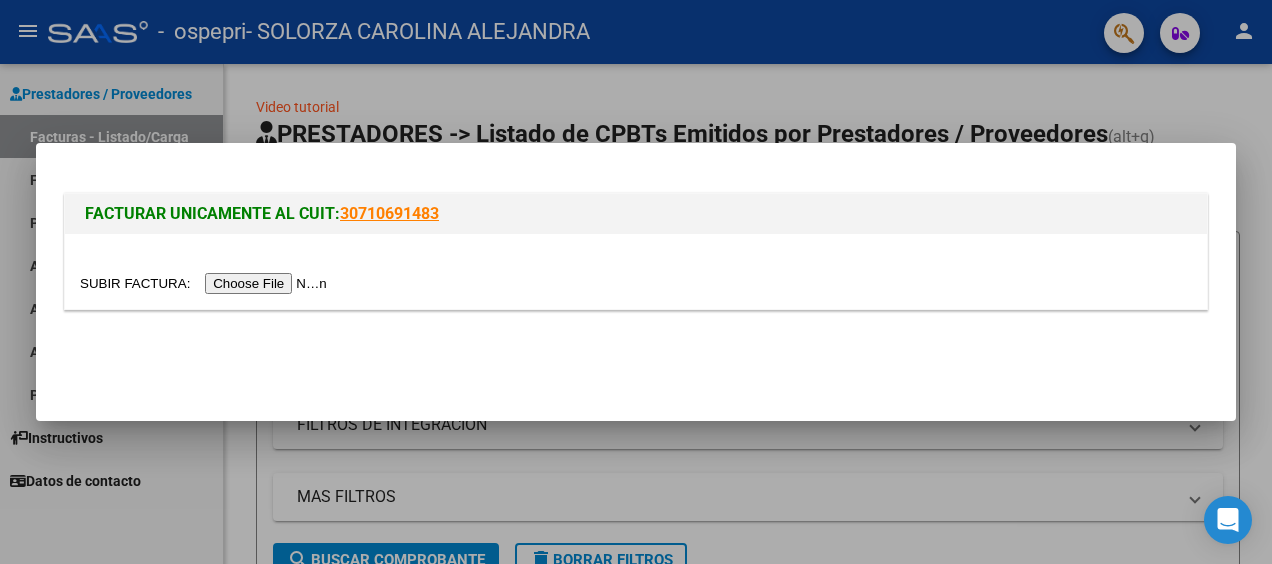 click at bounding box center [206, 283] 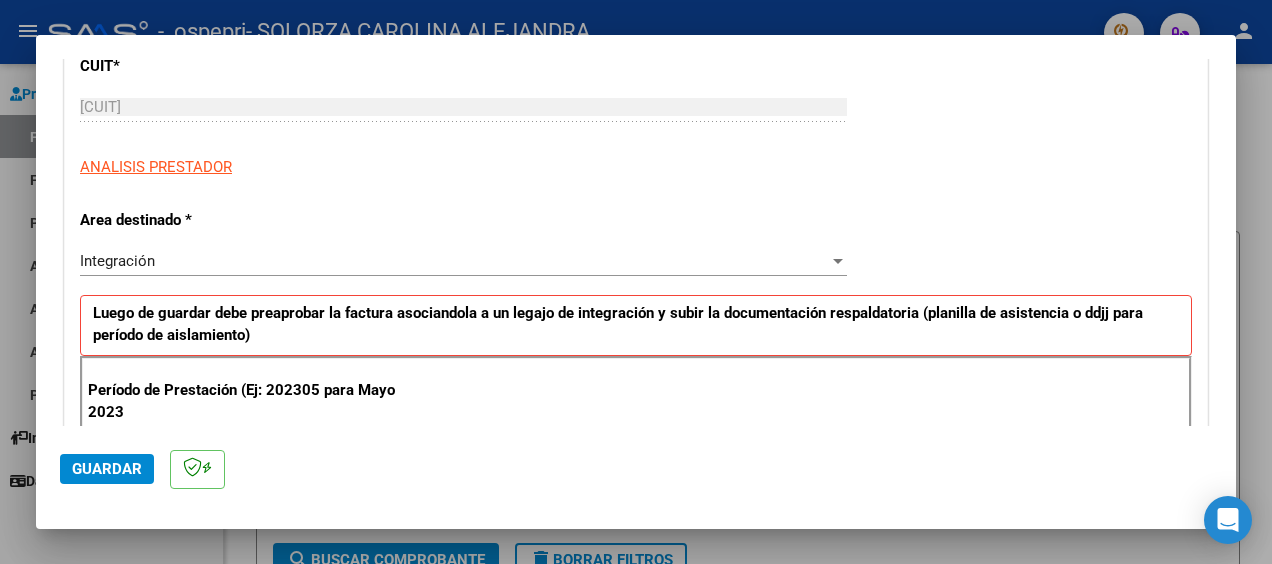 scroll, scrollTop: 288, scrollLeft: 0, axis: vertical 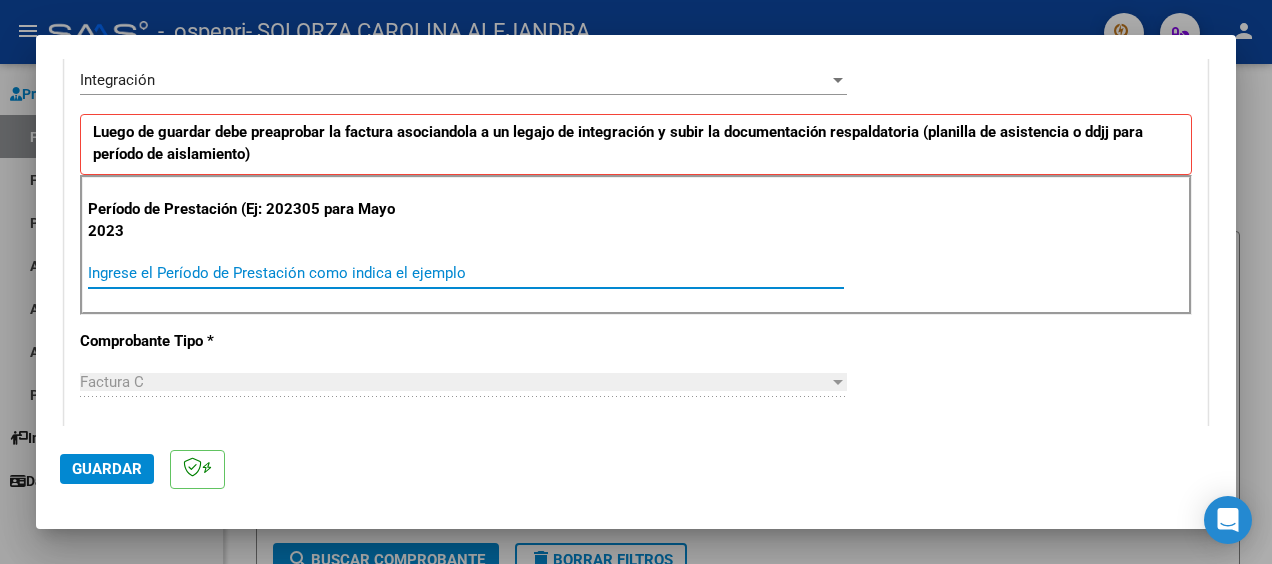 click on "Ingrese el Período de Prestación como indica el ejemplo" at bounding box center (466, 273) 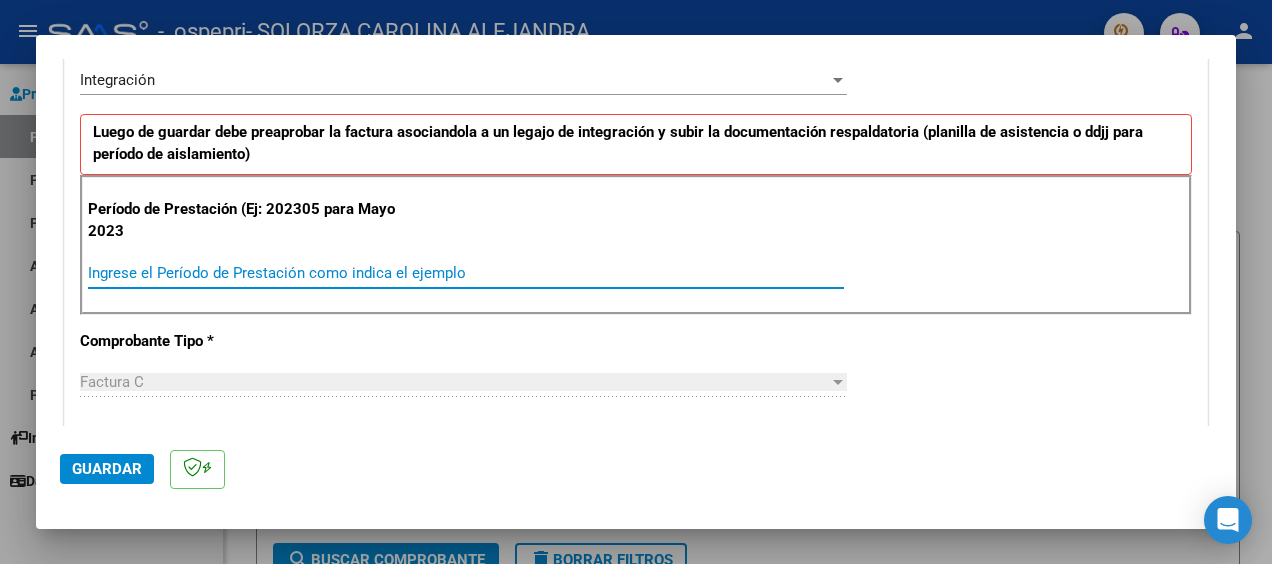 click on "Ingrese el Período de Prestación como indica el ejemplo" at bounding box center [466, 273] 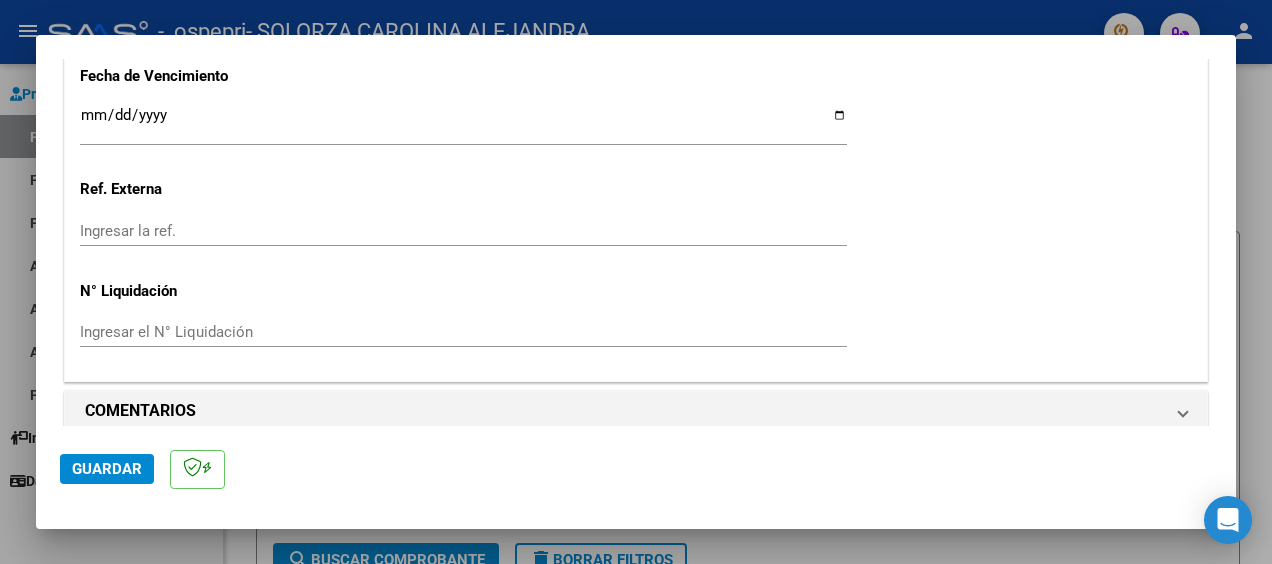 scroll, scrollTop: 1411, scrollLeft: 0, axis: vertical 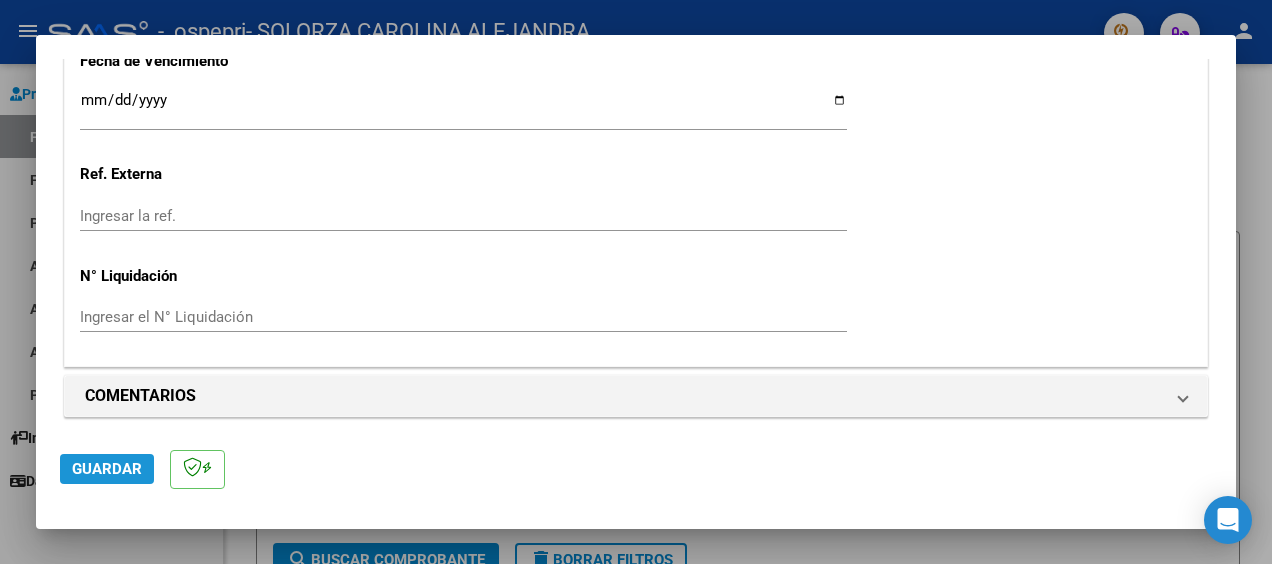 click on "Guardar" 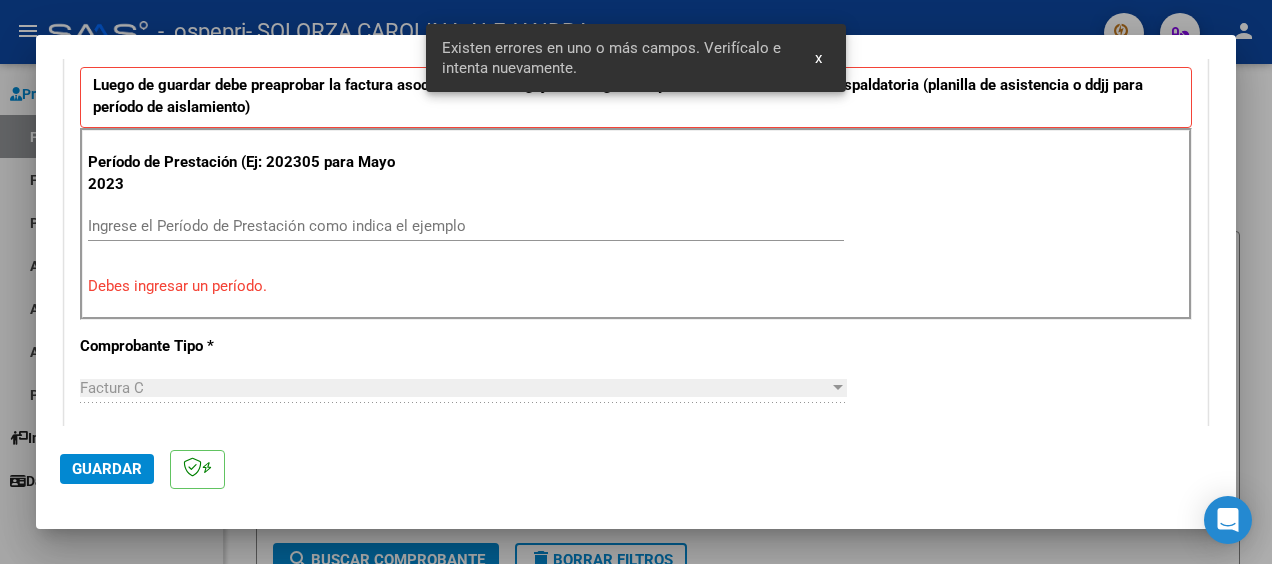 scroll, scrollTop: 472, scrollLeft: 0, axis: vertical 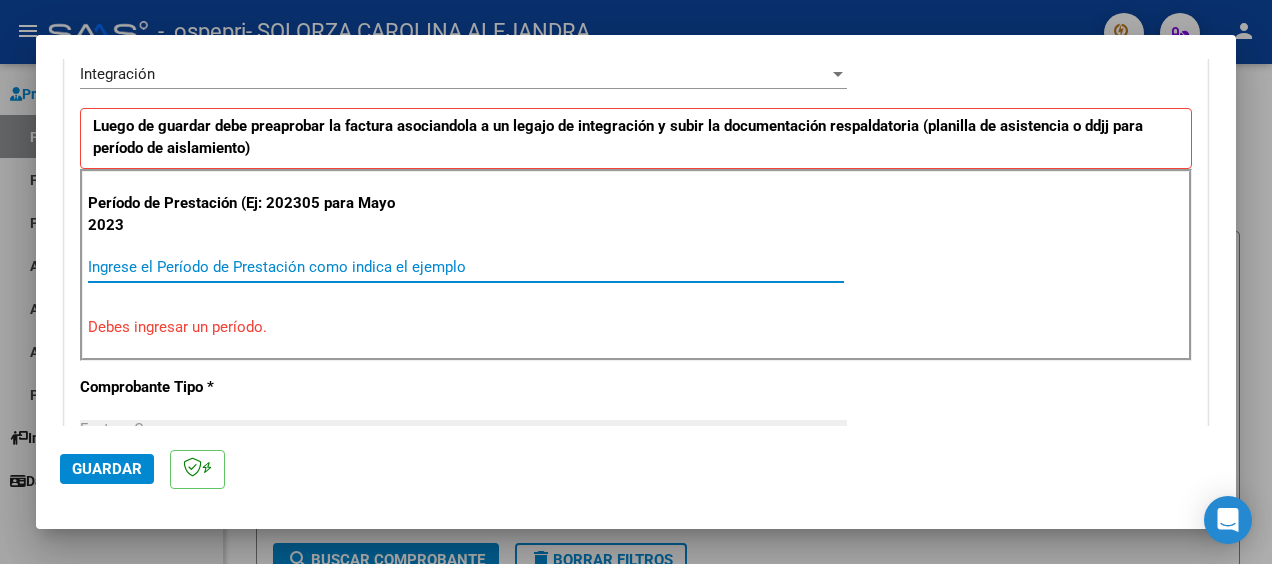 click on "Ingrese el Período de Prestación como indica el ejemplo" at bounding box center (466, 267) 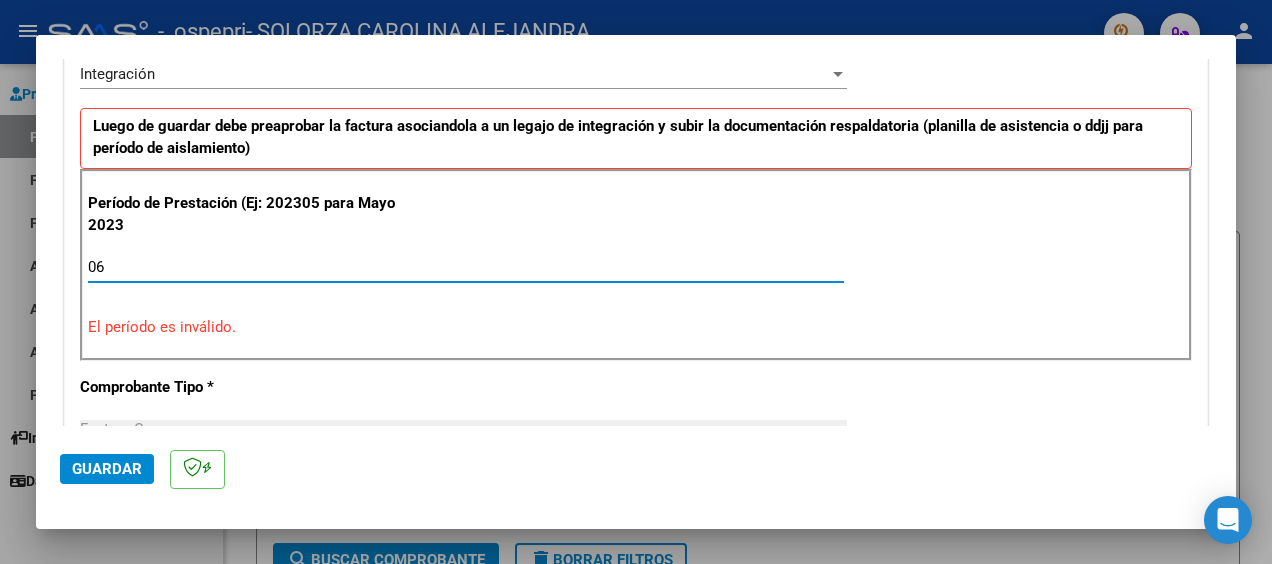 type on "0" 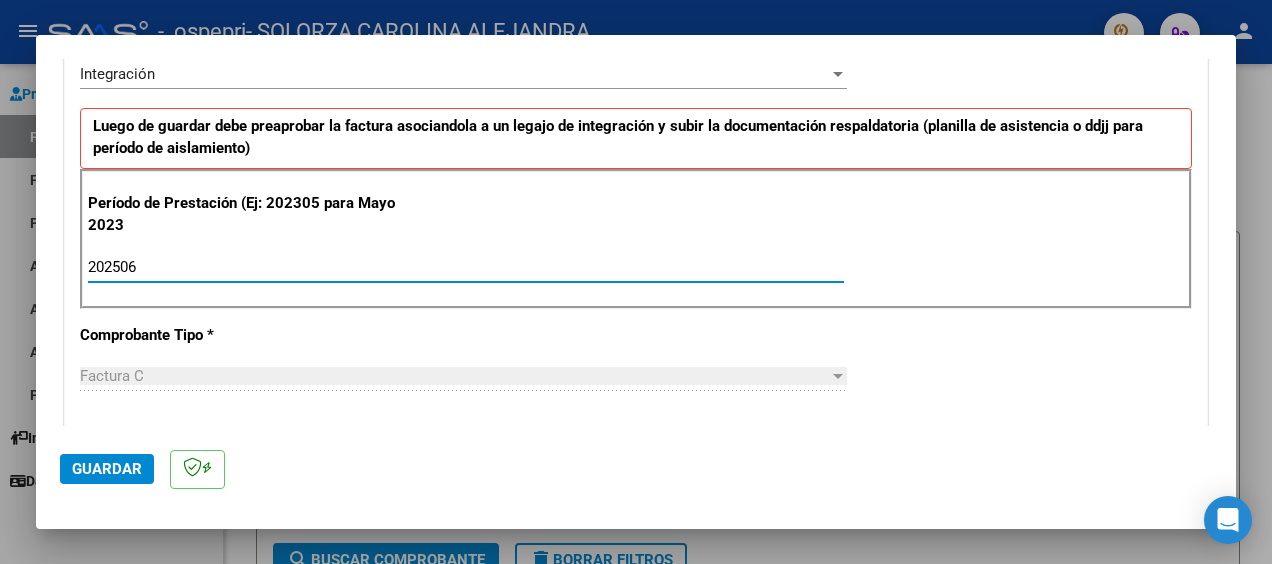 type on "202506" 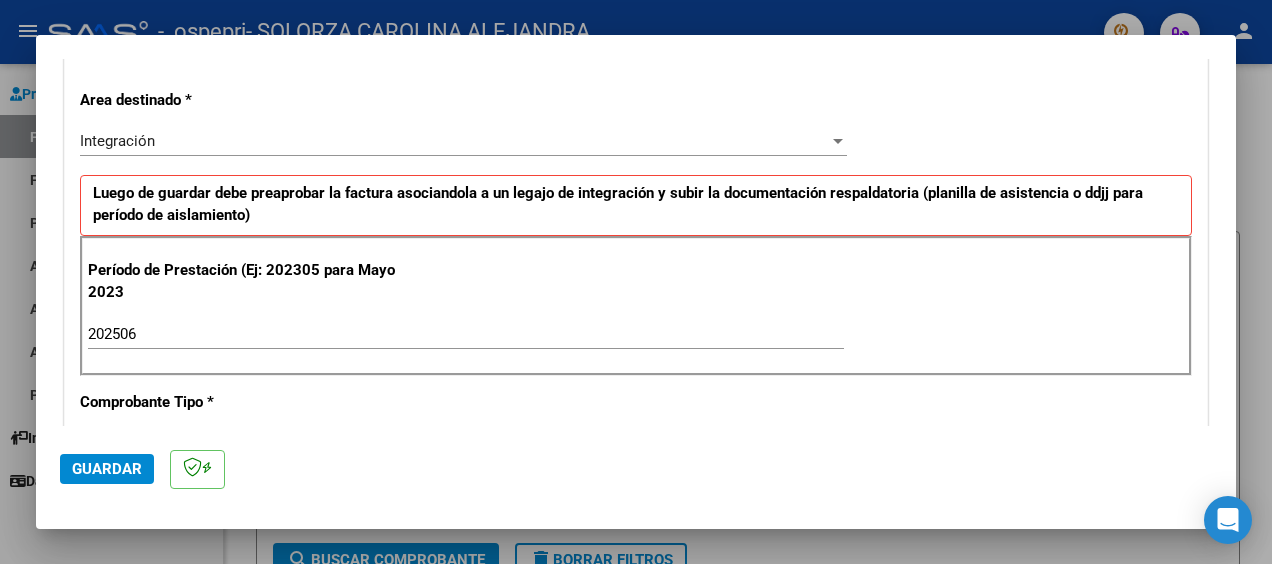 scroll, scrollTop: 327, scrollLeft: 0, axis: vertical 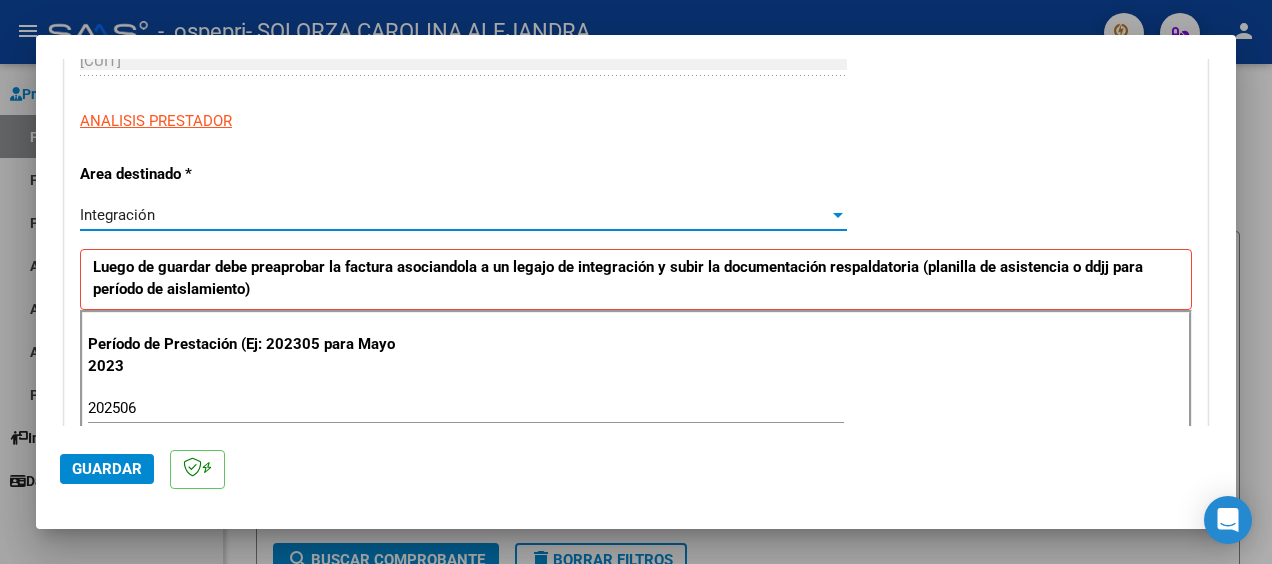 click at bounding box center [838, 215] 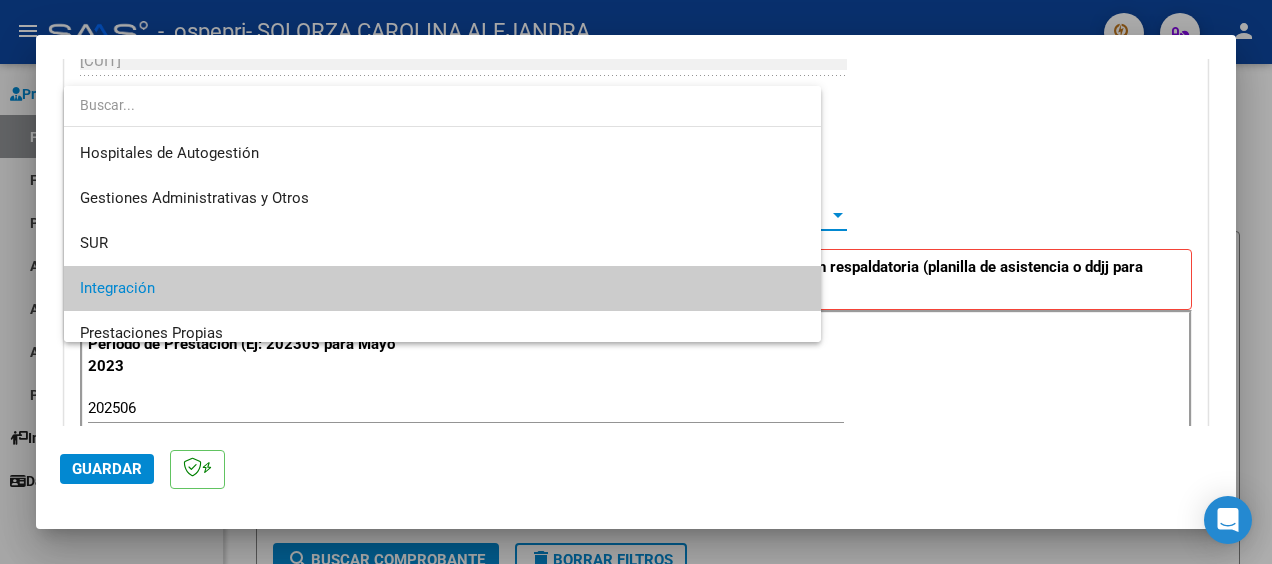 scroll, scrollTop: 74, scrollLeft: 0, axis: vertical 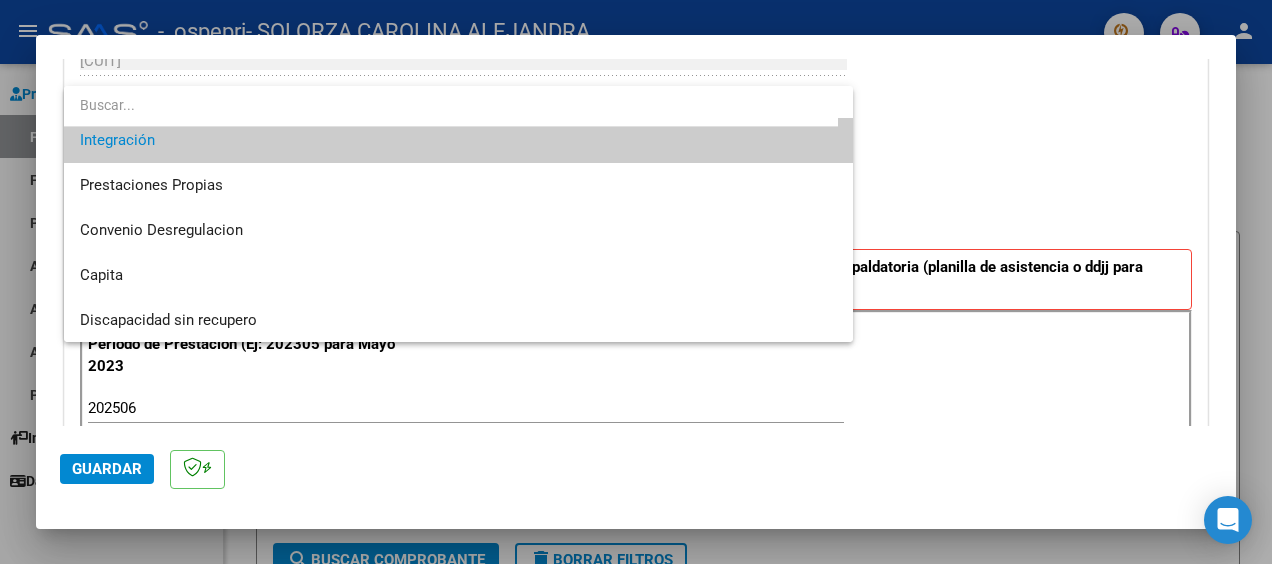 click at bounding box center (636, 282) 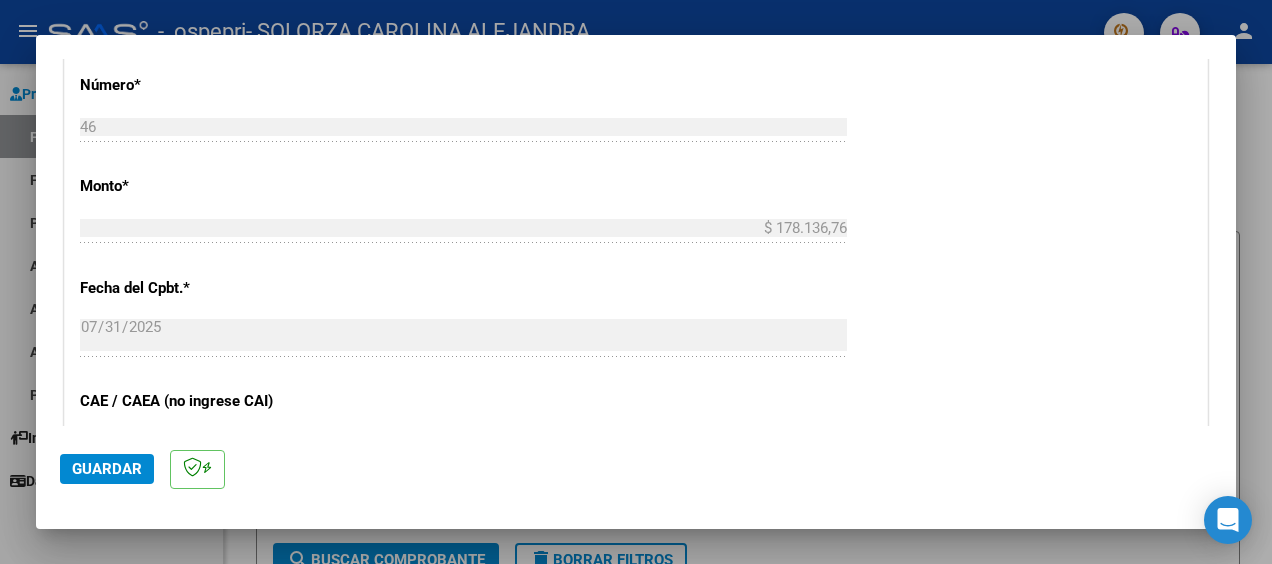 scroll, scrollTop: 950, scrollLeft: 0, axis: vertical 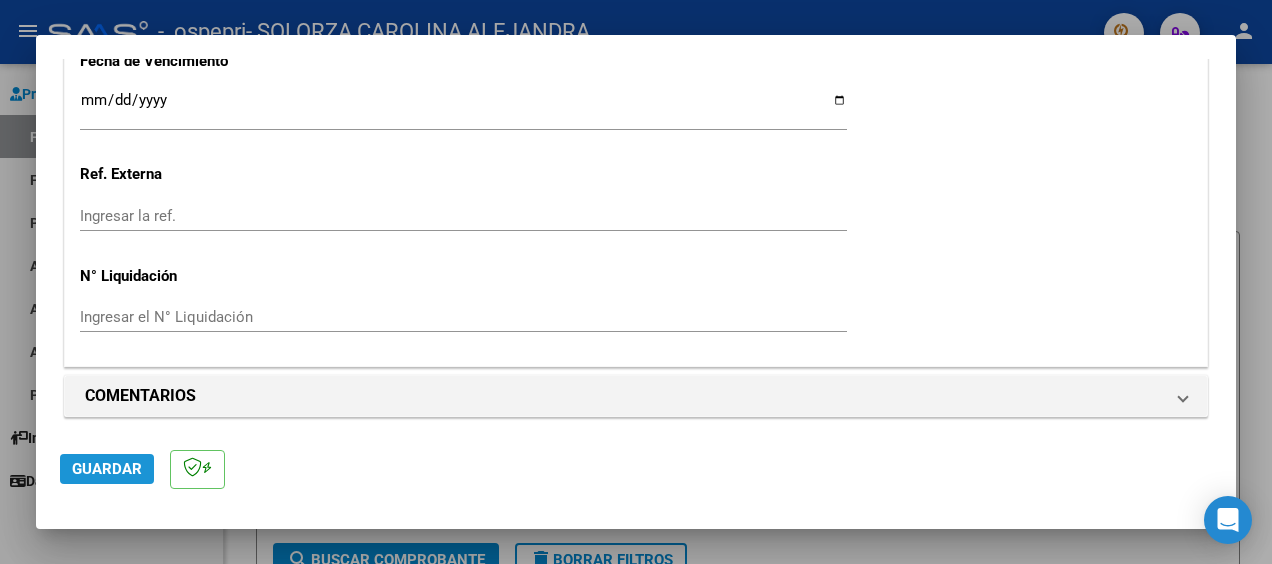 click on "Guardar" 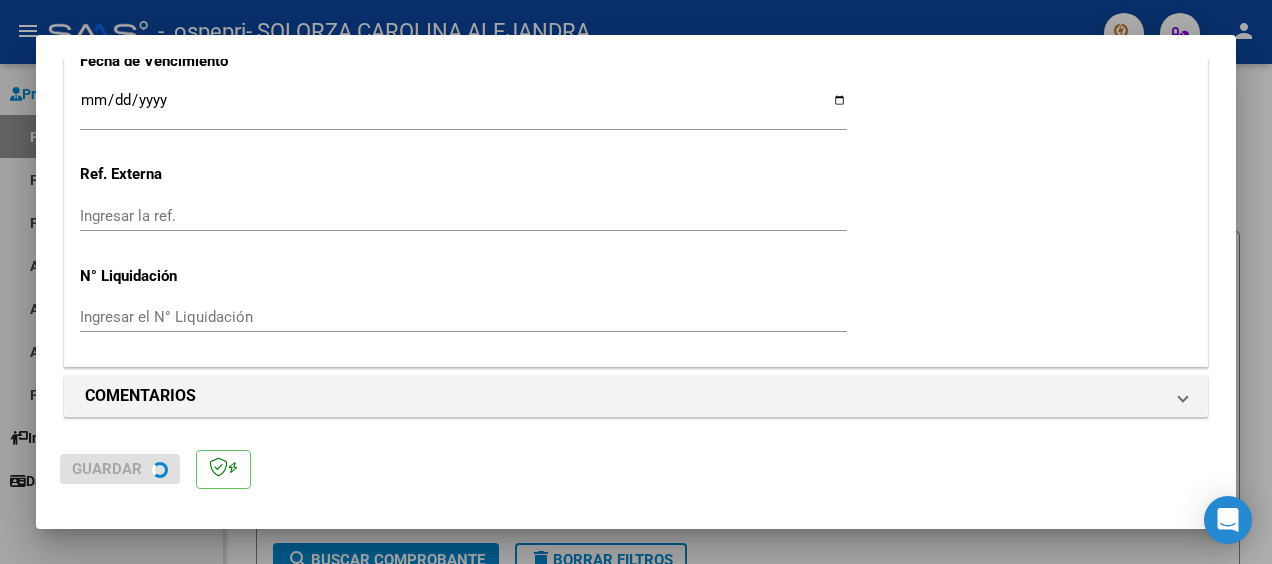 scroll, scrollTop: 0, scrollLeft: 0, axis: both 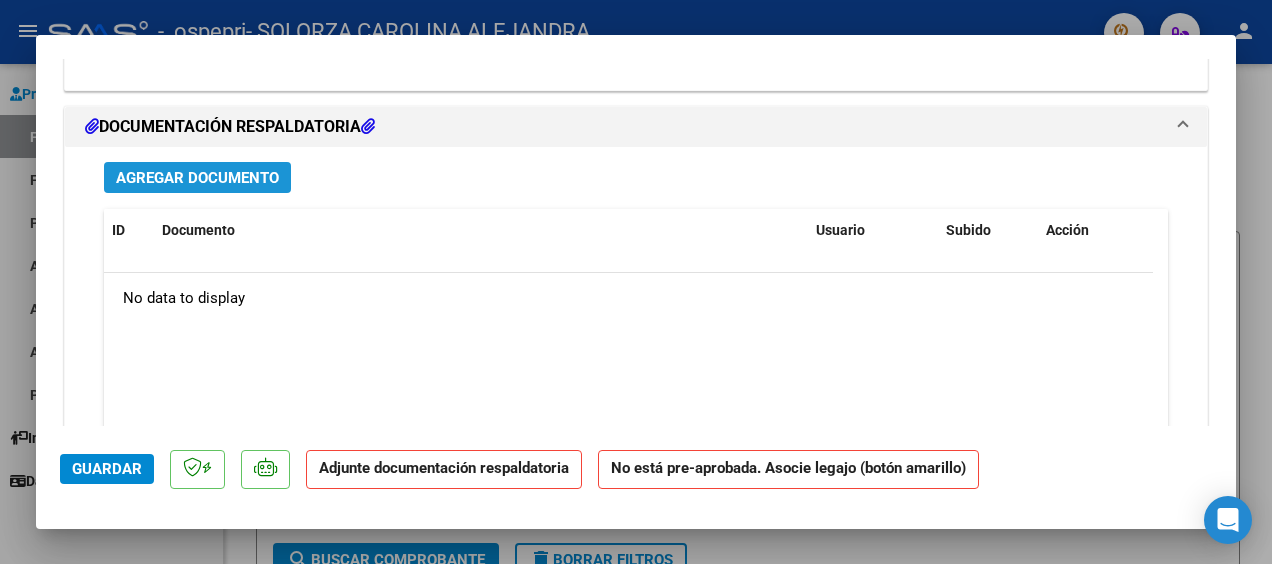 click on "Agregar Documento" at bounding box center [197, 178] 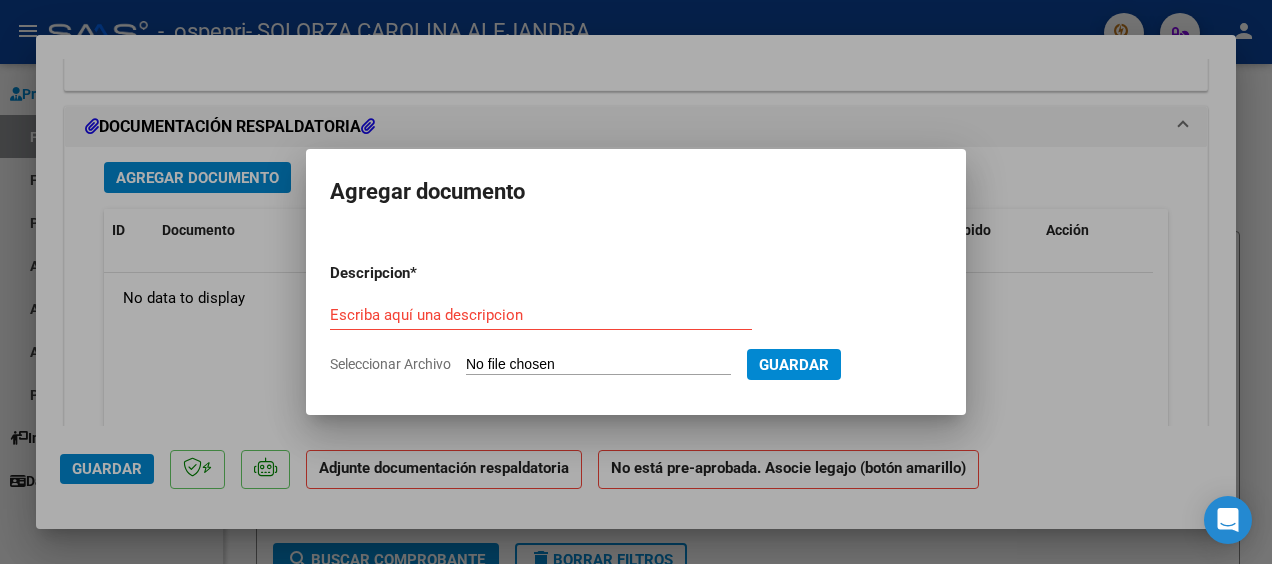 click on "Descripcion  *   Escriba aquí una descripcion  Seleccionar Archivo Guardar" at bounding box center (636, 318) 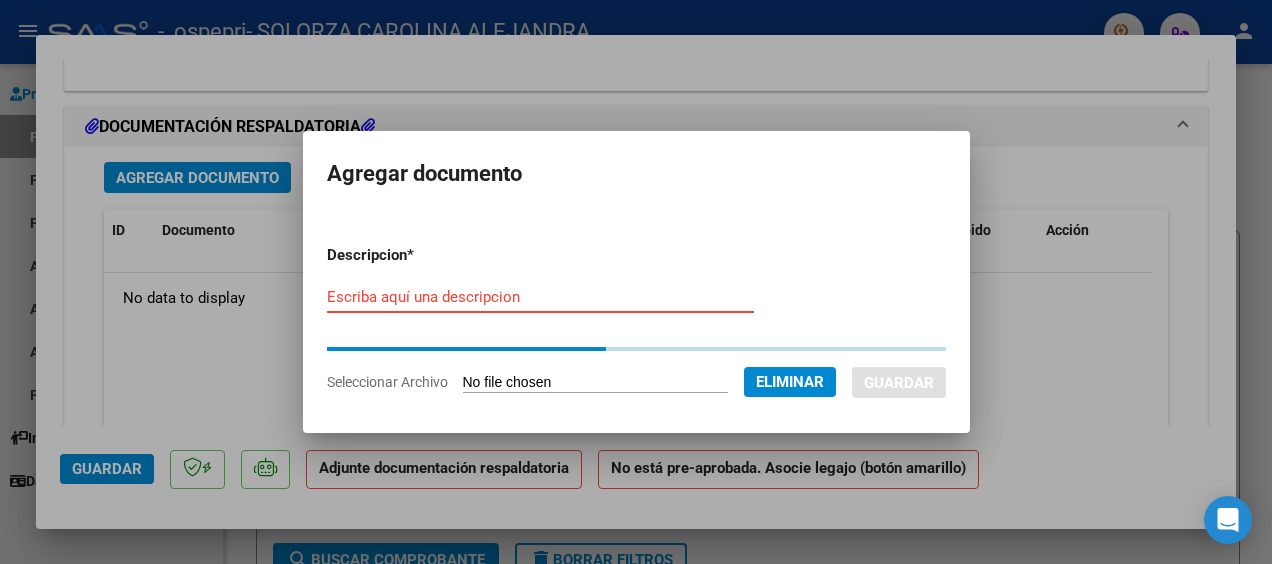 click on "Escriba aquí una descripcion" at bounding box center (540, 297) 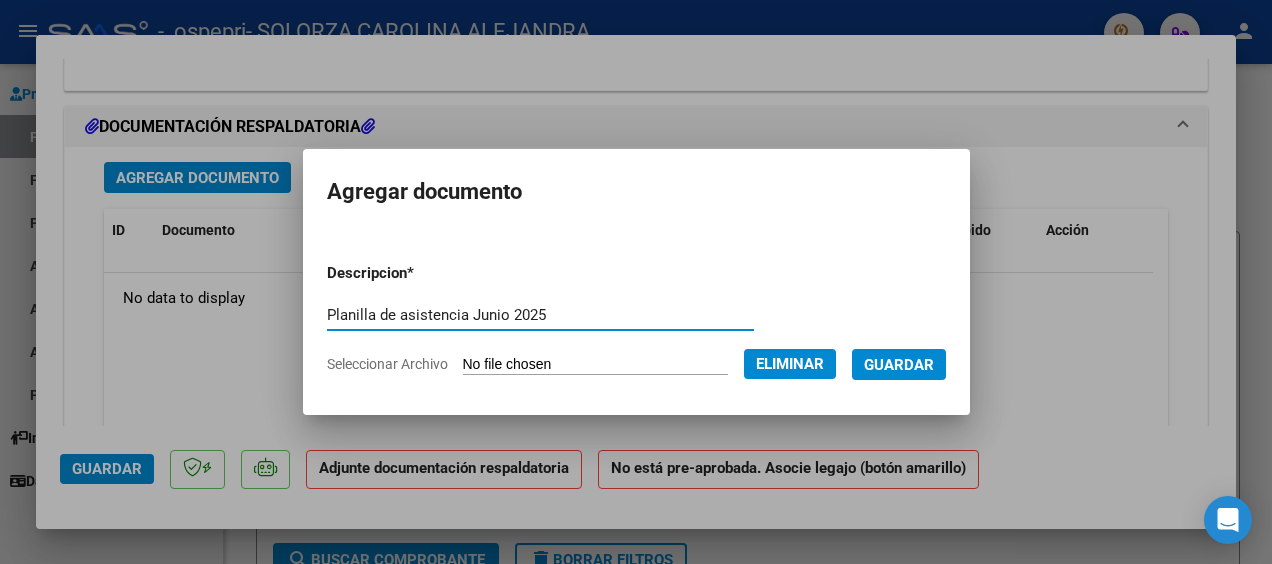 type on "Planilla de asistencia Junio 2025" 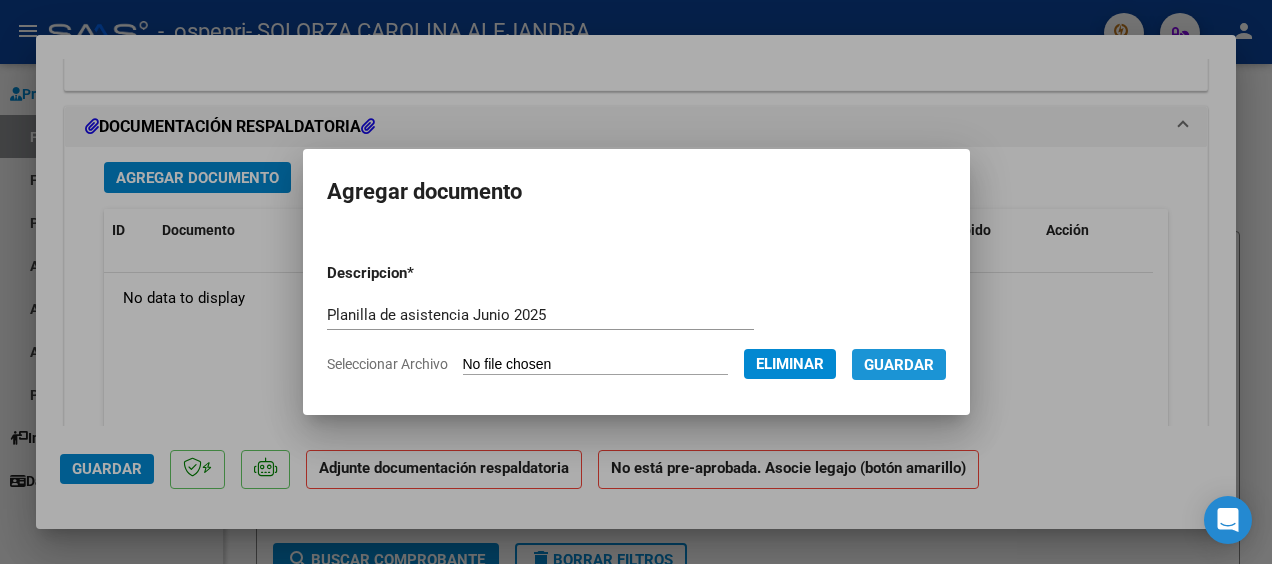 click on "Guardar" at bounding box center (899, 365) 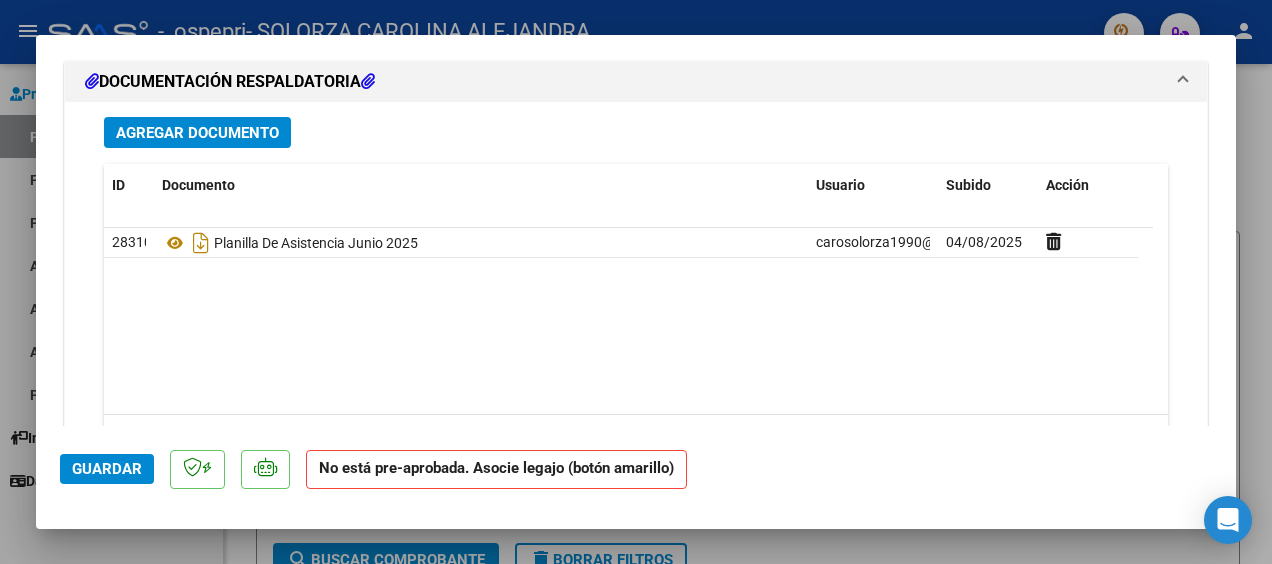 scroll, scrollTop: 1936, scrollLeft: 0, axis: vertical 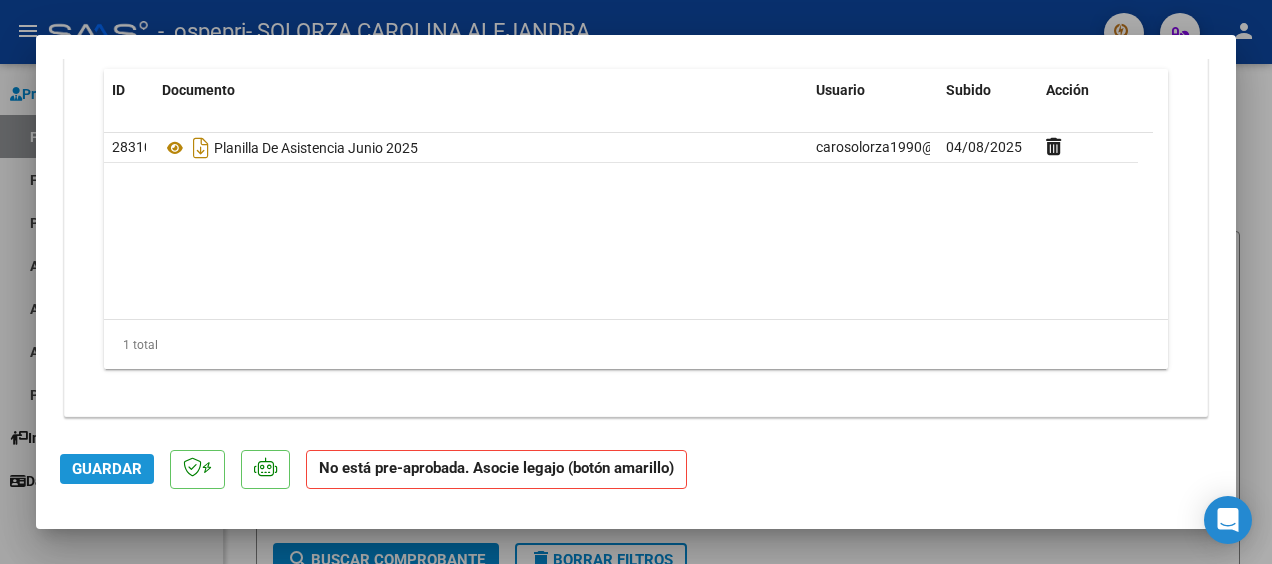 click on "Guardar" 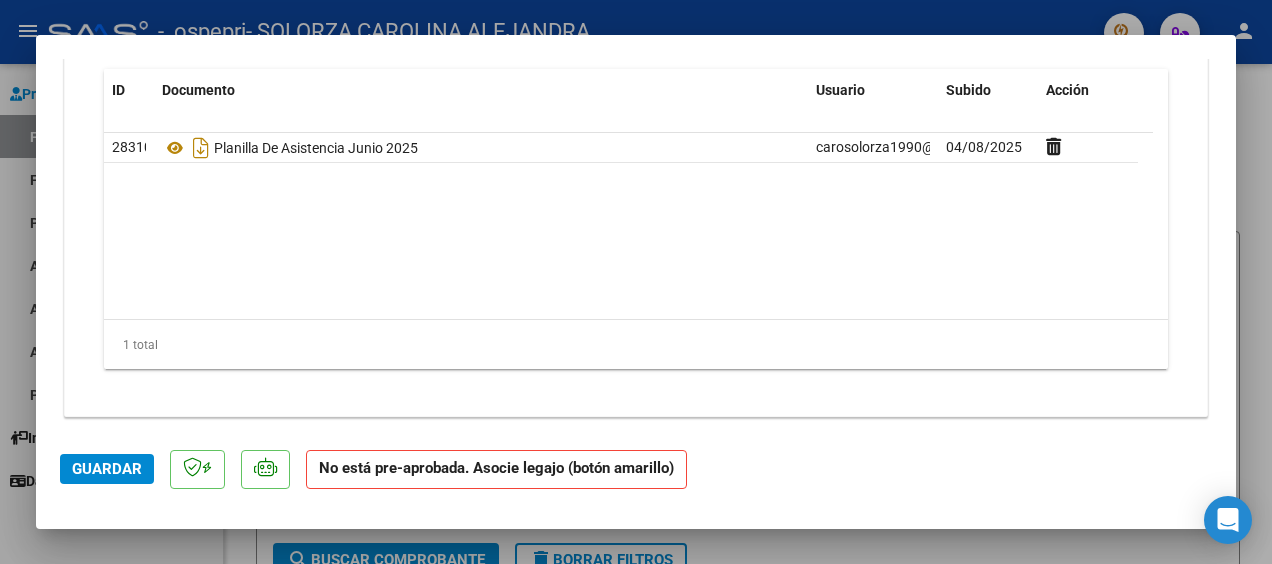 click on "Guardar" 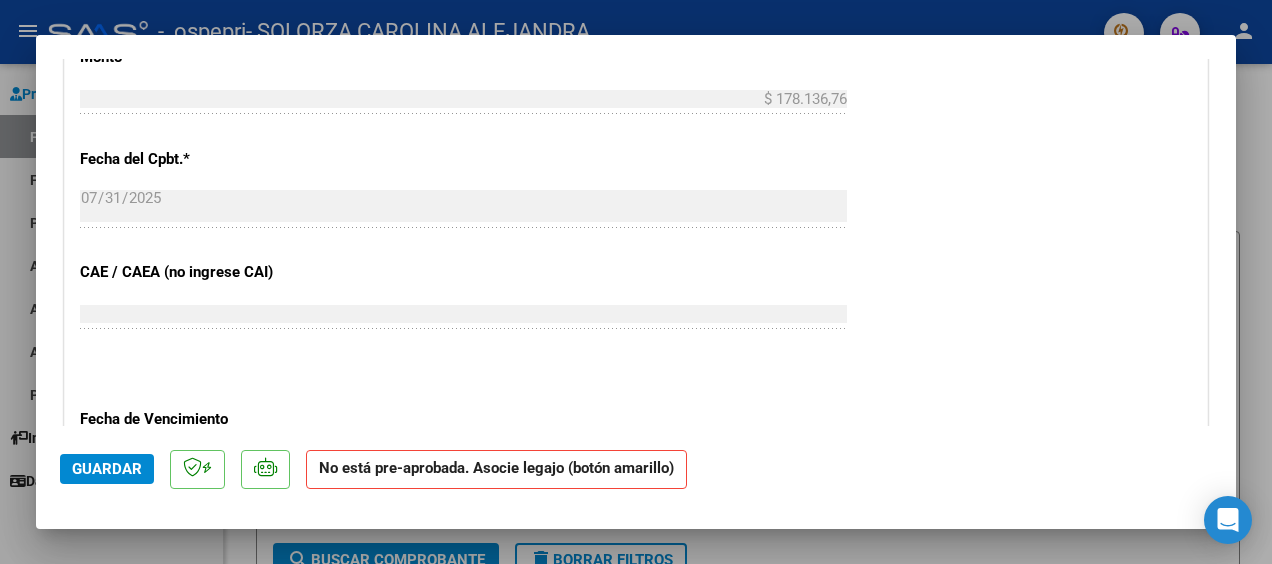 scroll, scrollTop: 0, scrollLeft: 0, axis: both 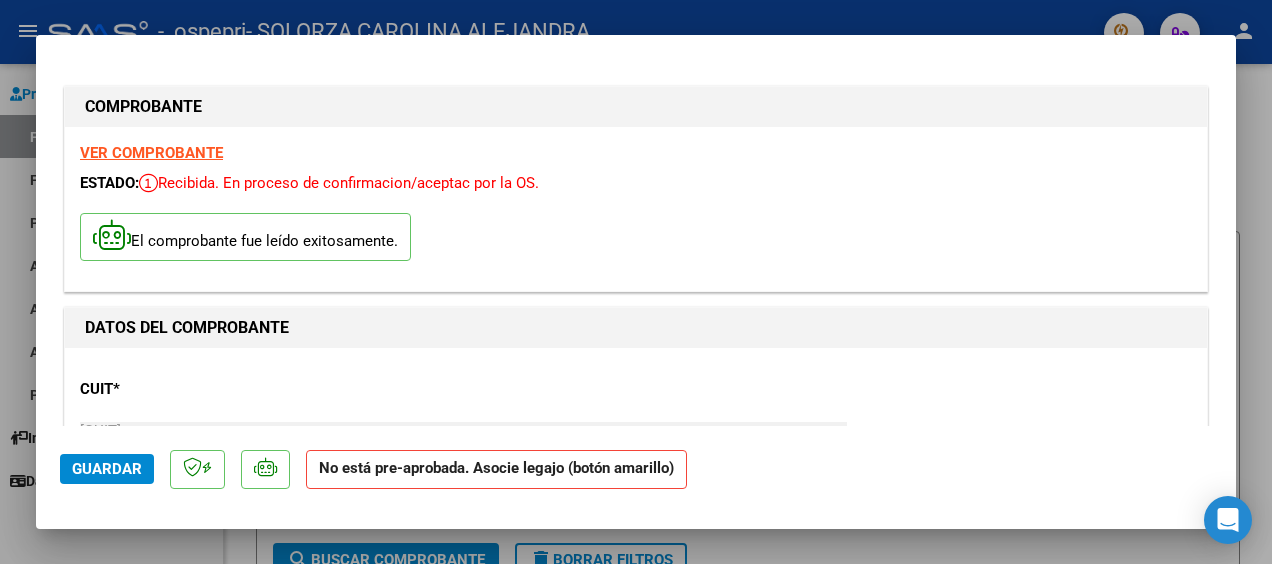 click on "COMPROBANTE VER COMPROBANTE       ESTADO:   Recibida. En proceso de confirmacion/aceptac por la OS.     El comprobante fue leído exitosamente.  DATOS DEL COMPROBANTE CUIT  *   [CUIT] Ingresar CUIT  ANALISIS PRESTADOR  SOLORZA CAROLINA ALEJANDRA  ARCA Padrón  Area destinado * Integración Seleccionar Area Período de Prestación (Ej: 202305 para Mayo 2023    202506 Ingrese el Período de Prestación como indica el ejemplo   Comprobante Tipo * Factura C Seleccionar Tipo Punto de Venta  *   1 Ingresar el Nro.  Número  *   46 Ingresar el Nro.  Monto  *   $ 178.136,76 Ingresar el monto  Fecha del Cpbt.  *   2025-07-31 Ingresar la fecha  CAE / CAEA (no ingrese CAI)    75314507842155 Ingresar el CAE o CAEA (no ingrese CAI)  Fecha de Vencimiento    Ingresar la fecha  Ref. Externa    Ingresar la ref.  N° Liquidación    Ingresar el N° Liquidación  COMENTARIOS Comentarios del Prestador / Gerenciador:  PREAPROBACIÓN PARA INTEGRACION add Asociar Legajo  DOCUMENTACIÓN RESPALDATORIA  Agregar Documento ID" at bounding box center [636, 281] 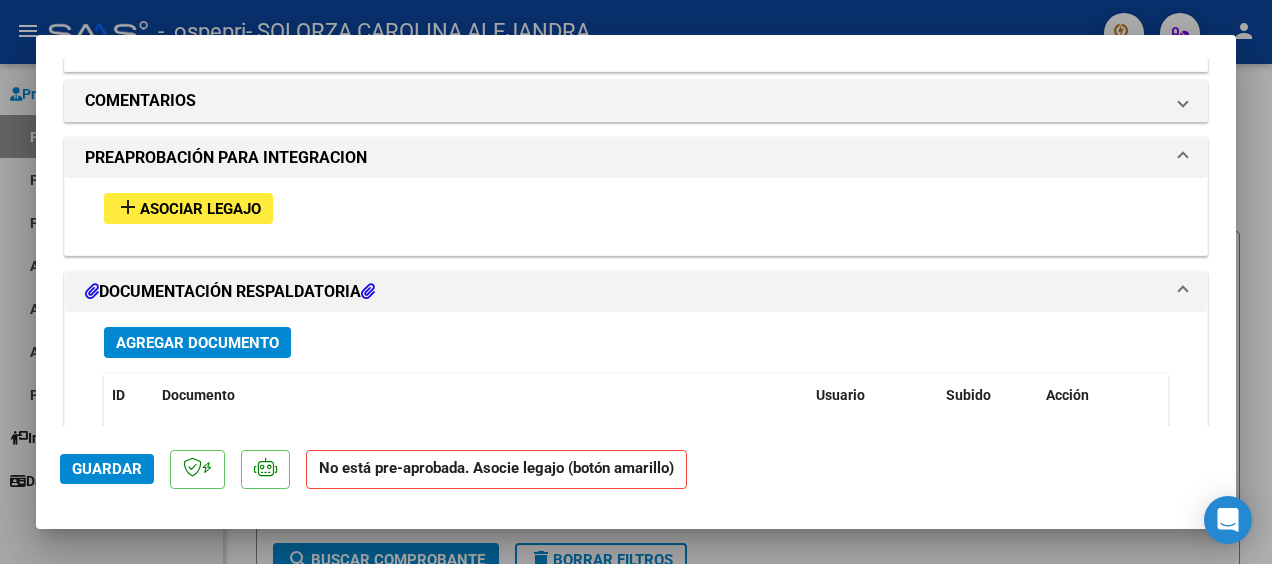 scroll, scrollTop: 1716, scrollLeft: 0, axis: vertical 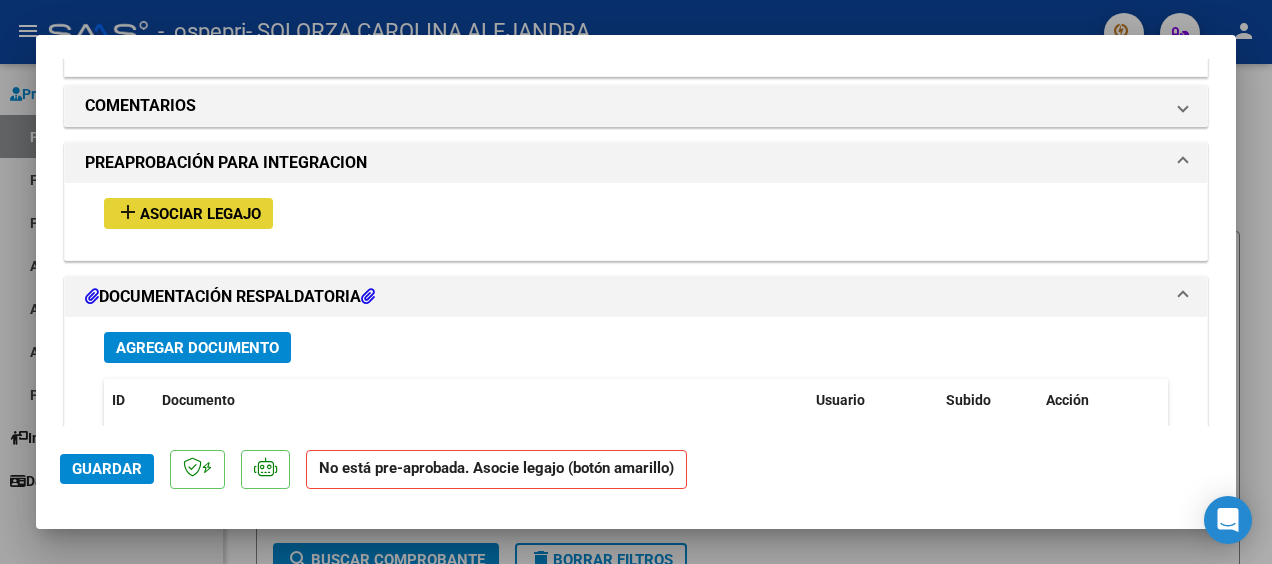 click on "Asociar Legajo" at bounding box center (200, 214) 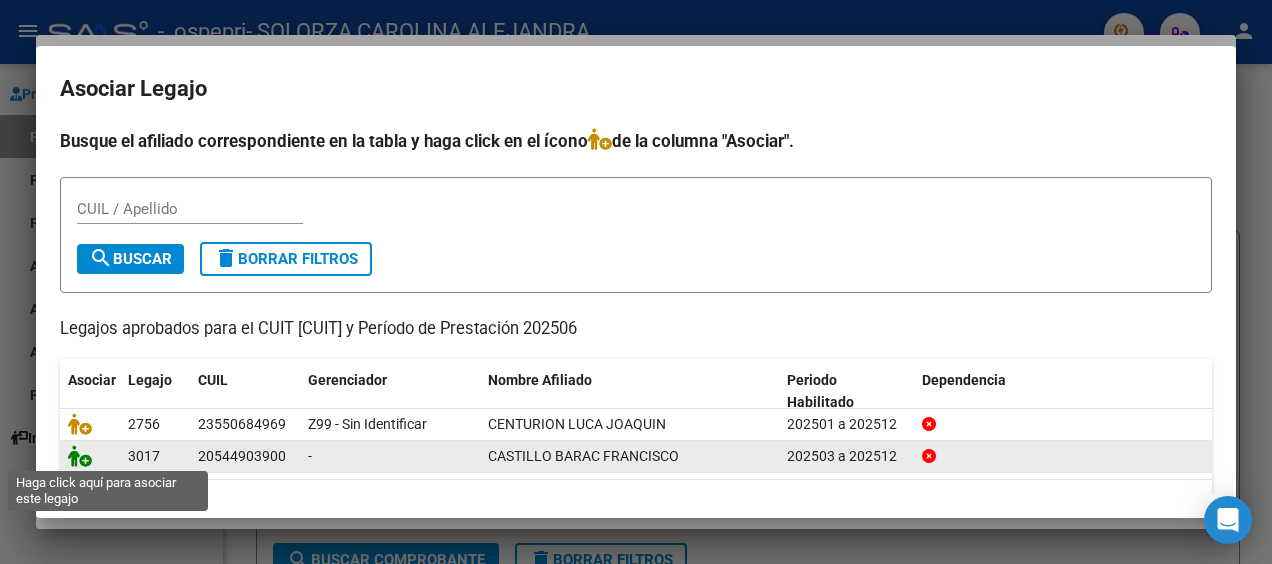 click 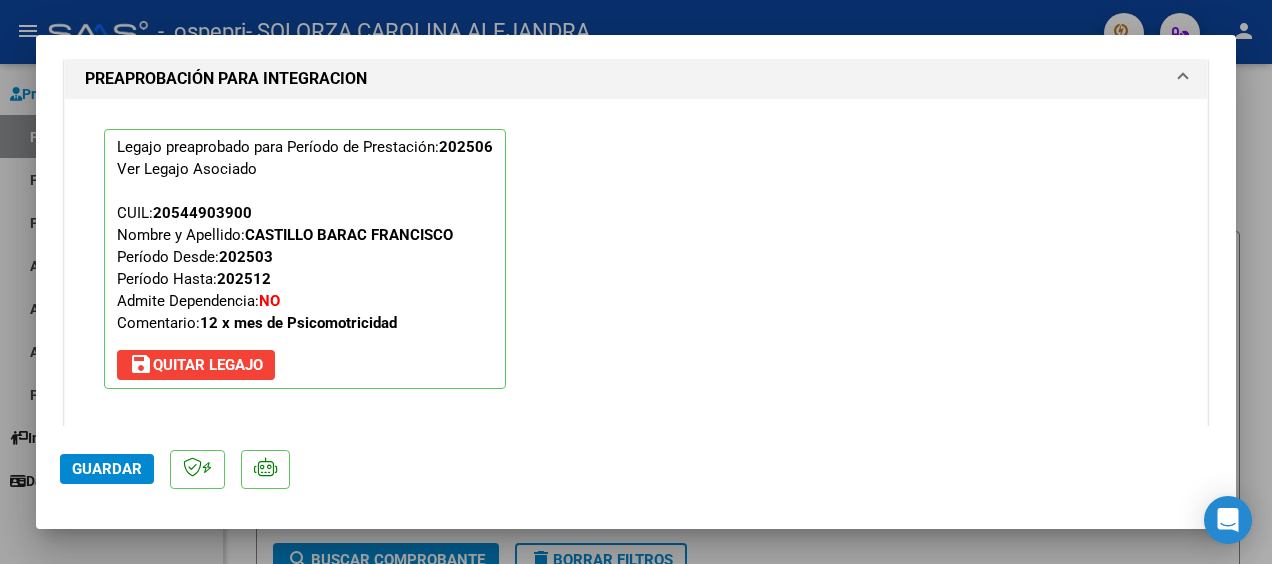 scroll, scrollTop: 1857, scrollLeft: 0, axis: vertical 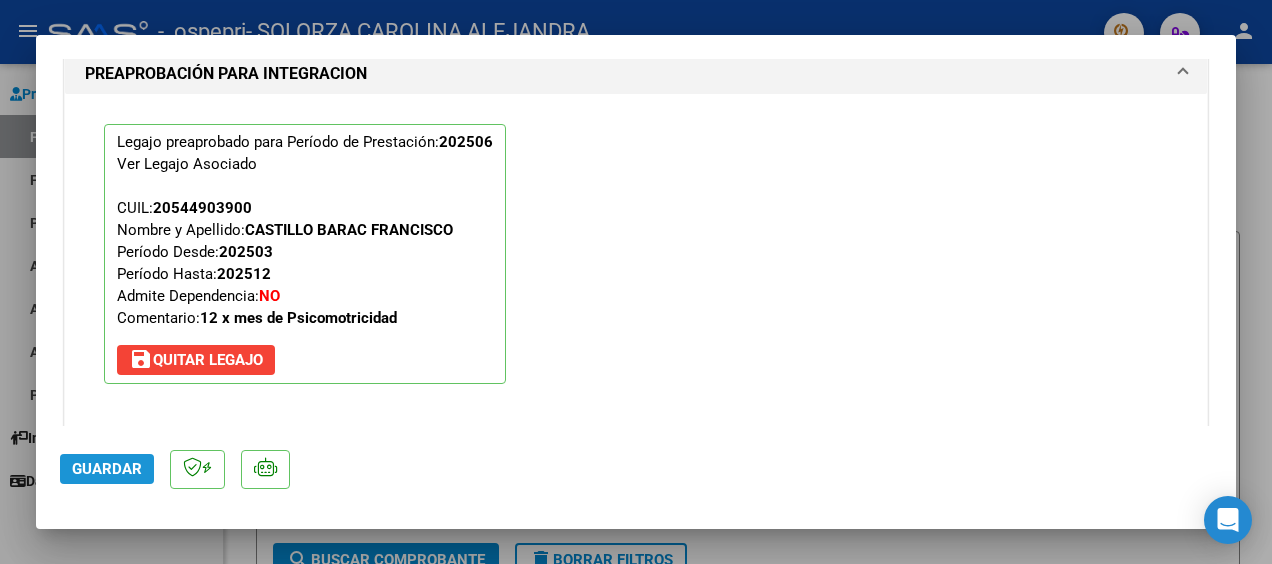 click on "Guardar" 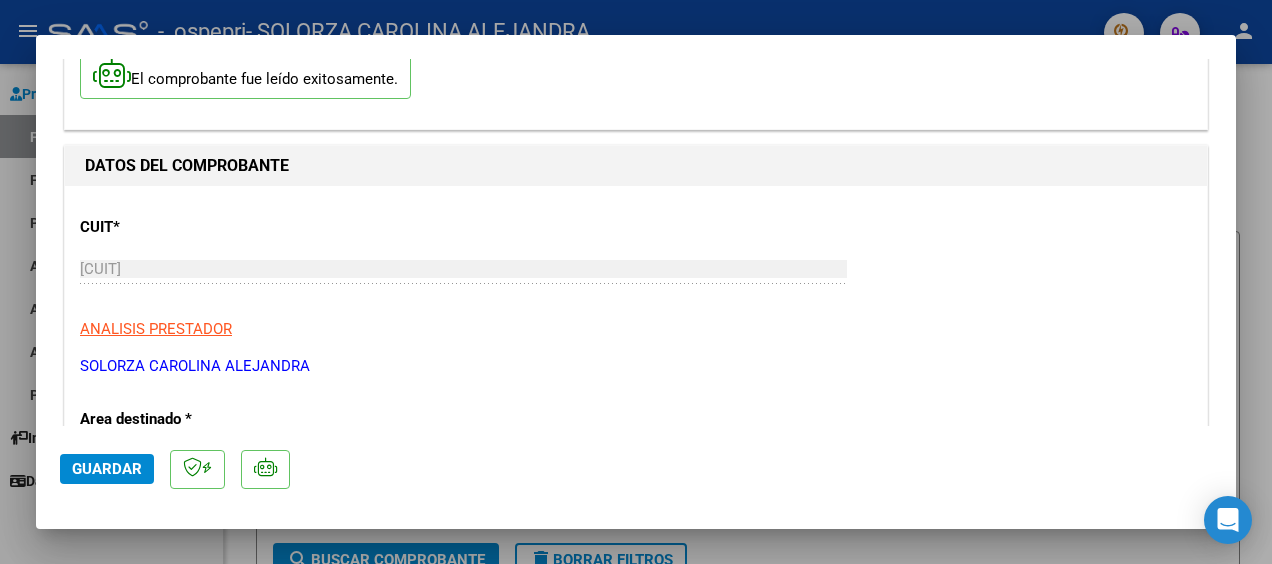 scroll, scrollTop: 0, scrollLeft: 0, axis: both 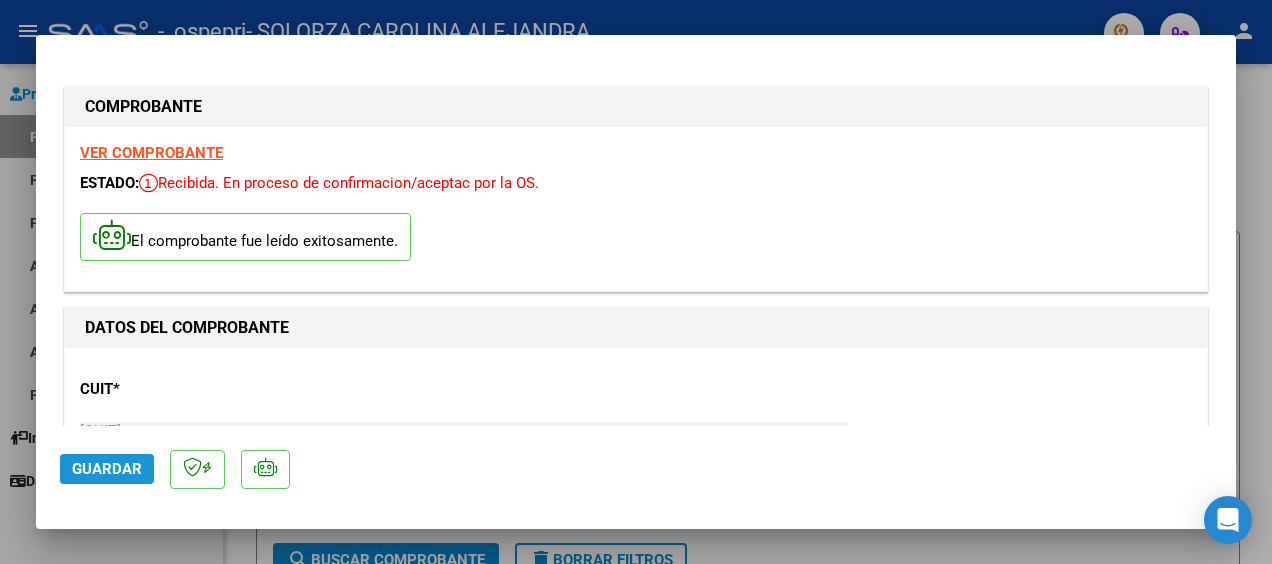 click on "Guardar" 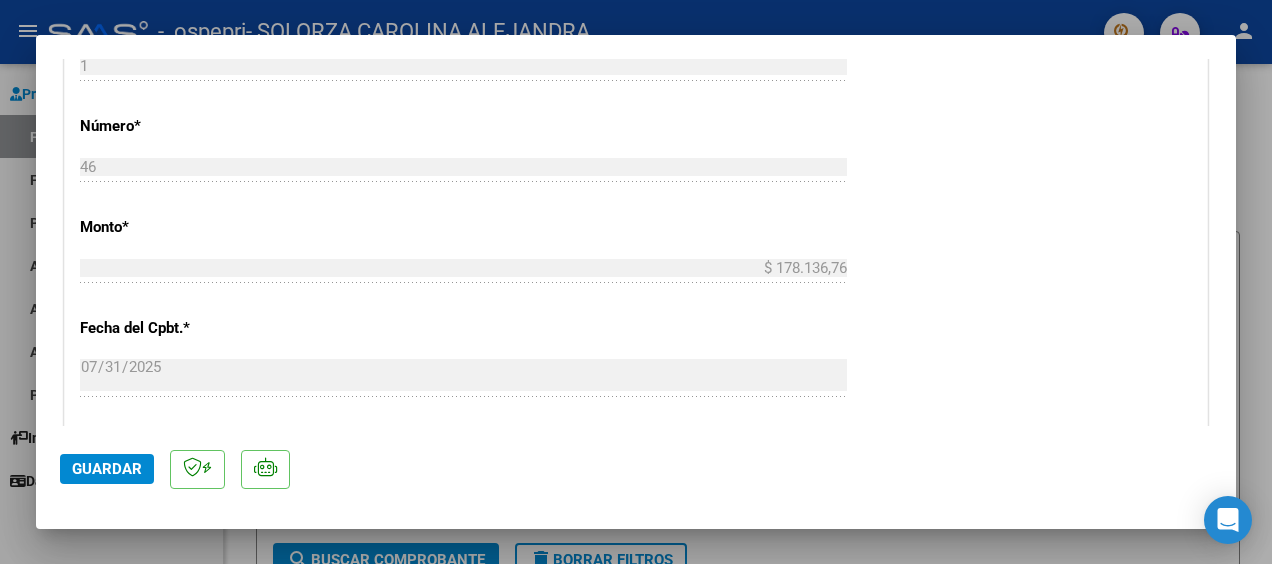 scroll, scrollTop: 951, scrollLeft: 0, axis: vertical 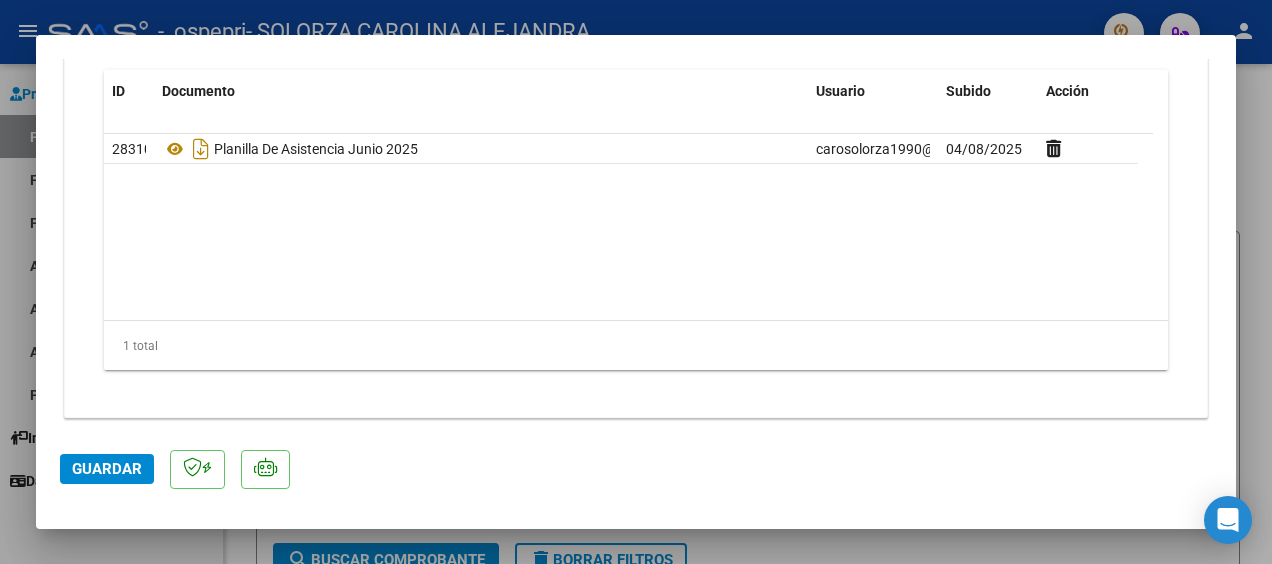 click on "Guardar" 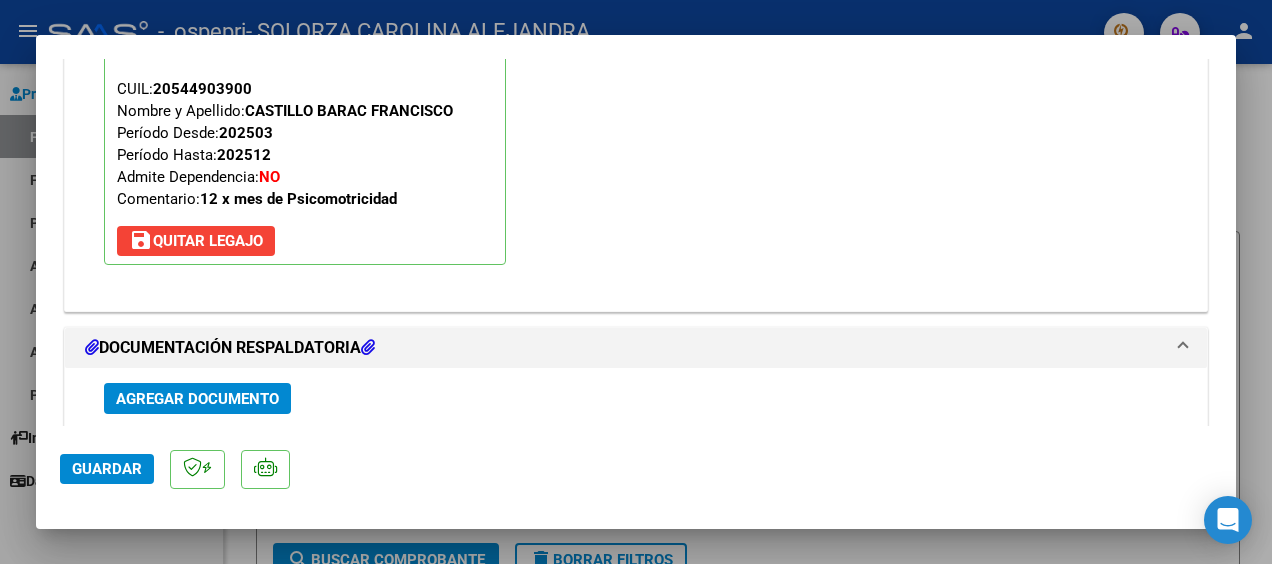 scroll, scrollTop: 1993, scrollLeft: 0, axis: vertical 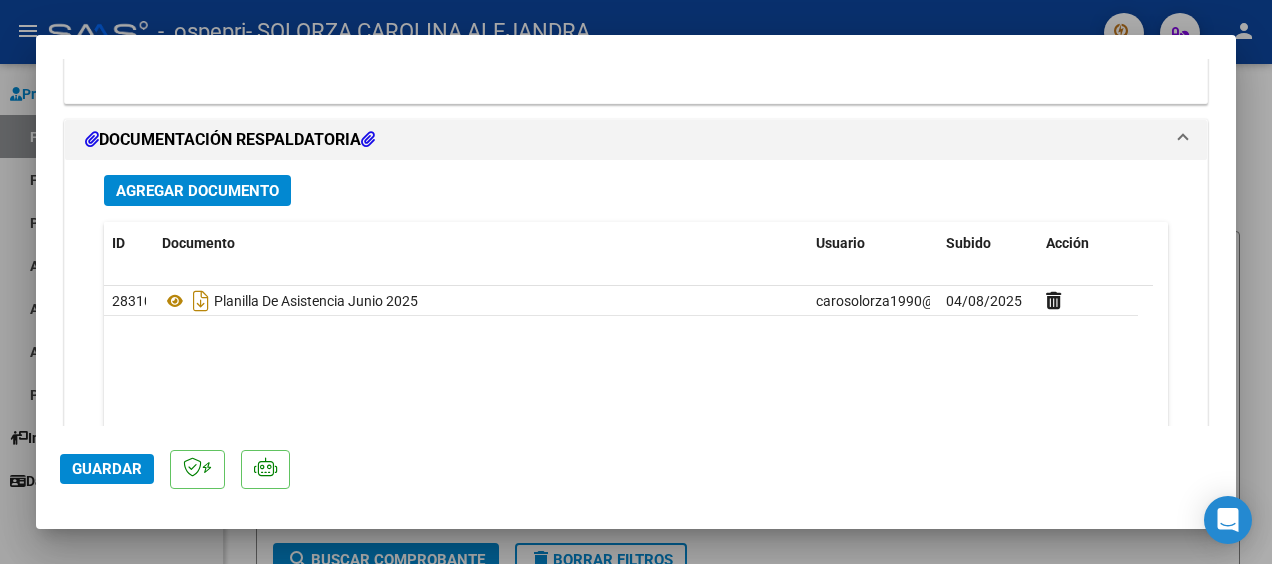 click at bounding box center [1183, 140] 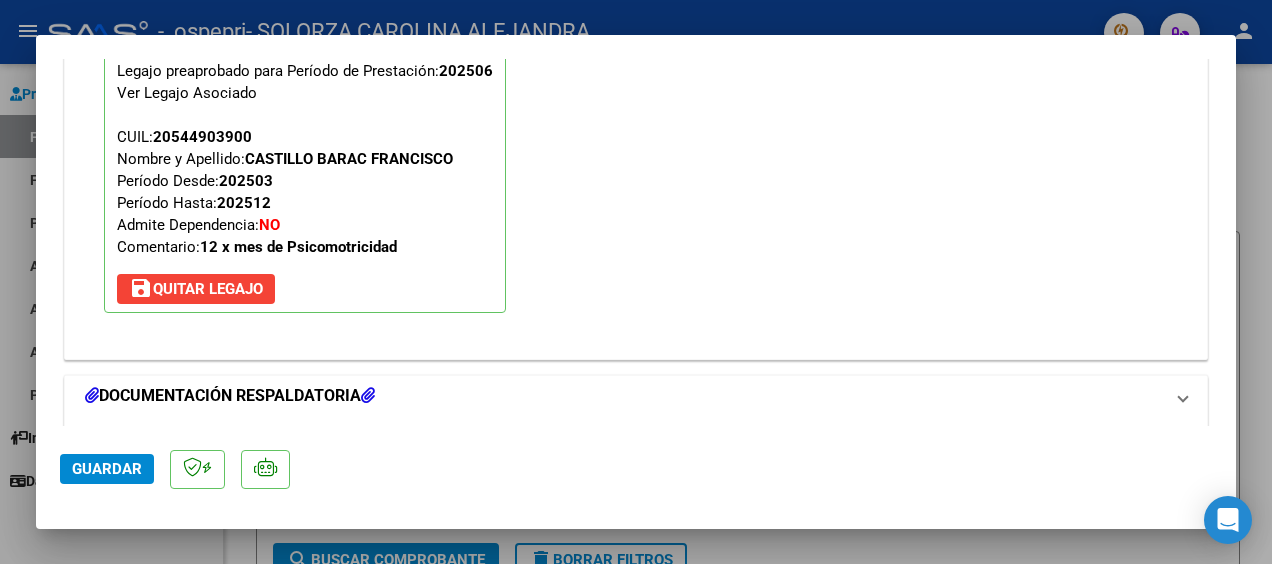 scroll, scrollTop: 1928, scrollLeft: 0, axis: vertical 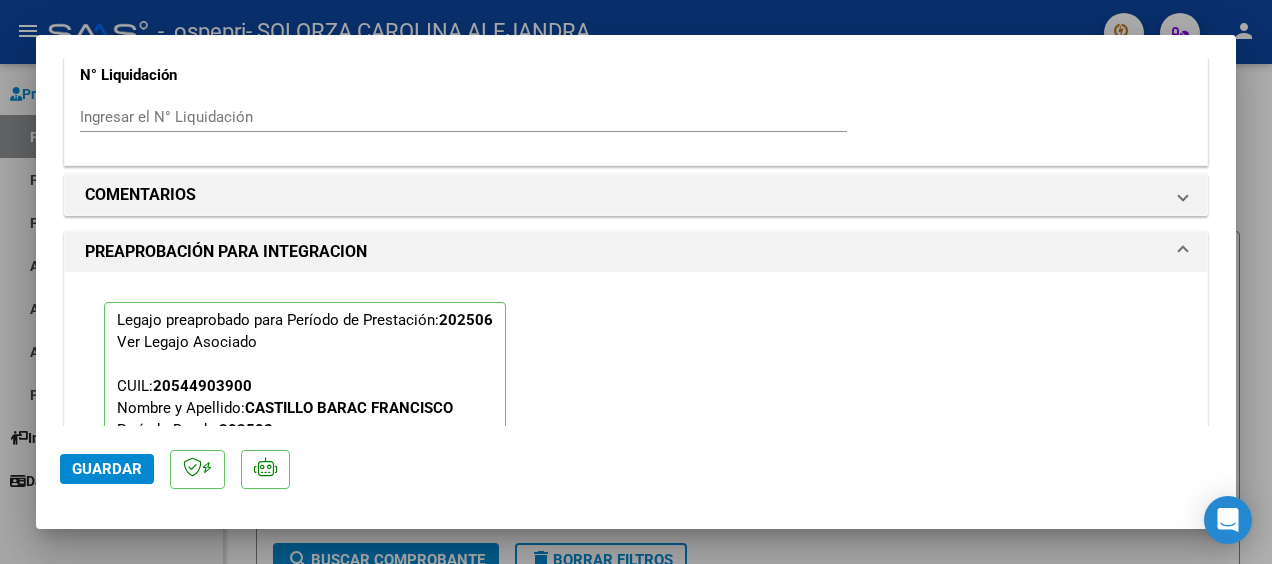 click on "PREAPROBACIÓN PARA INTEGRACION" at bounding box center [636, 252] 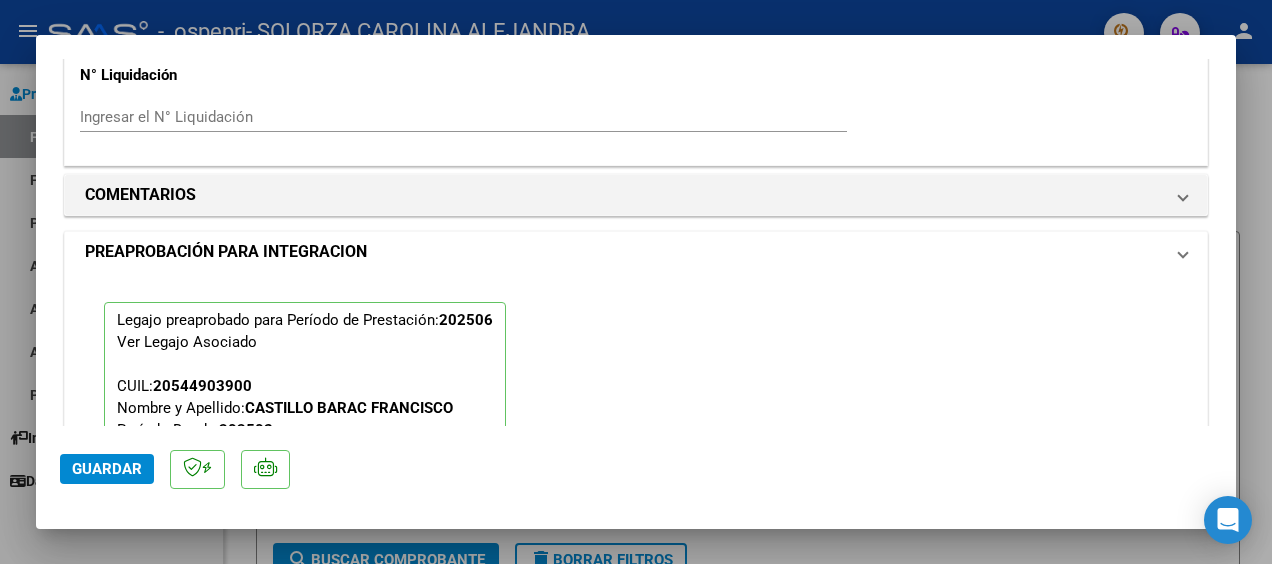 scroll, scrollTop: 1592, scrollLeft: 0, axis: vertical 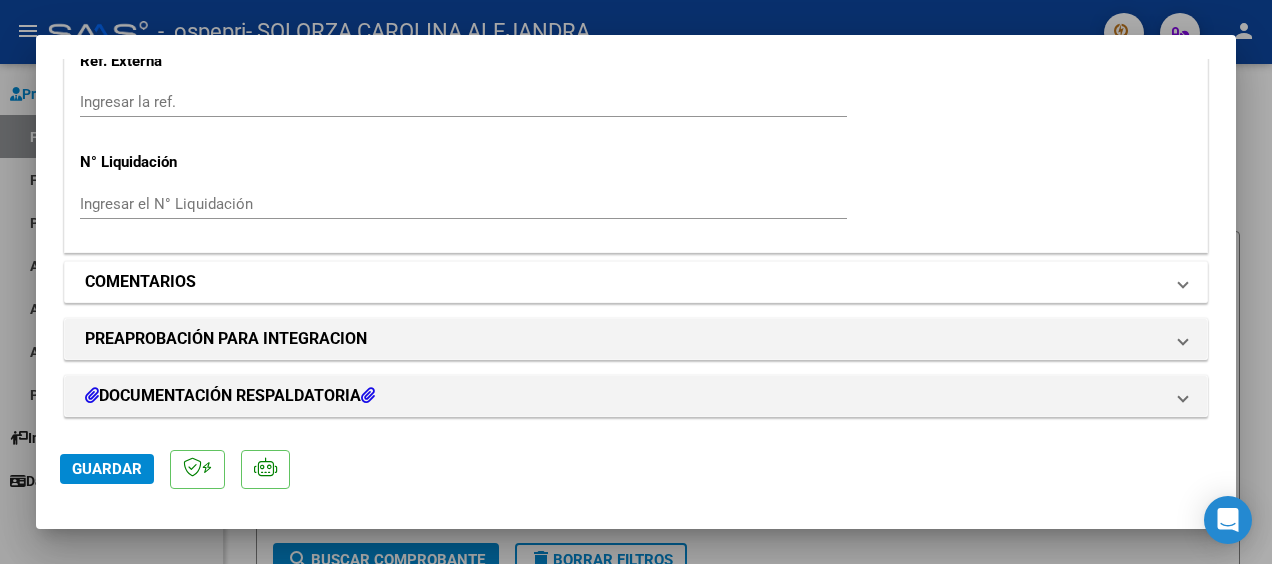 click at bounding box center [1183, 282] 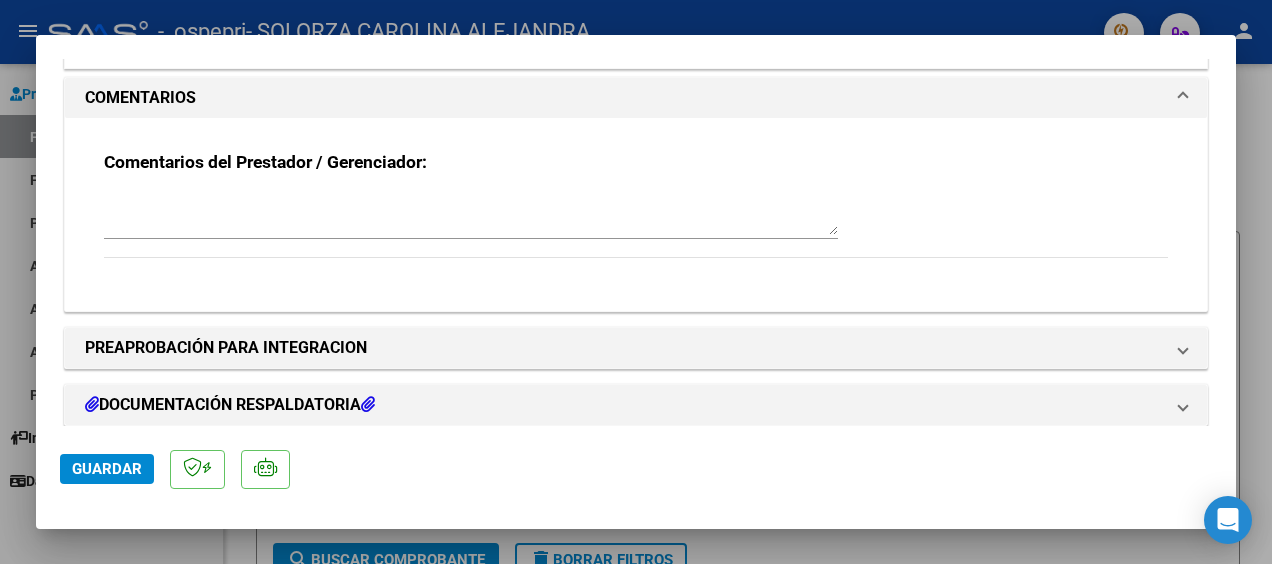 scroll, scrollTop: 1784, scrollLeft: 0, axis: vertical 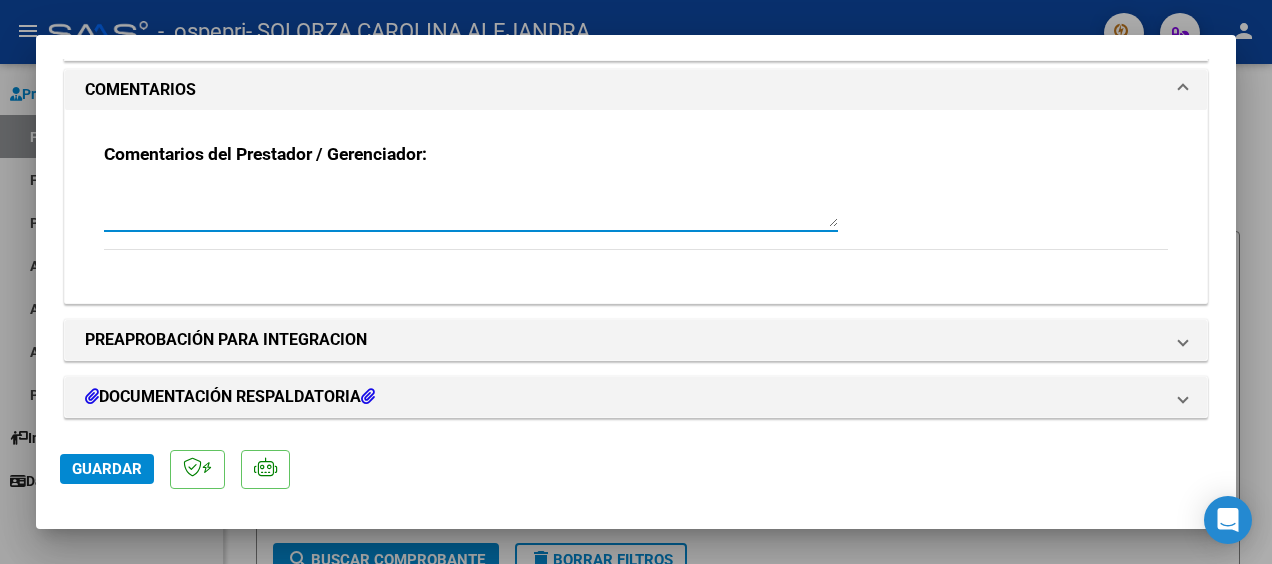 click at bounding box center (471, 207) 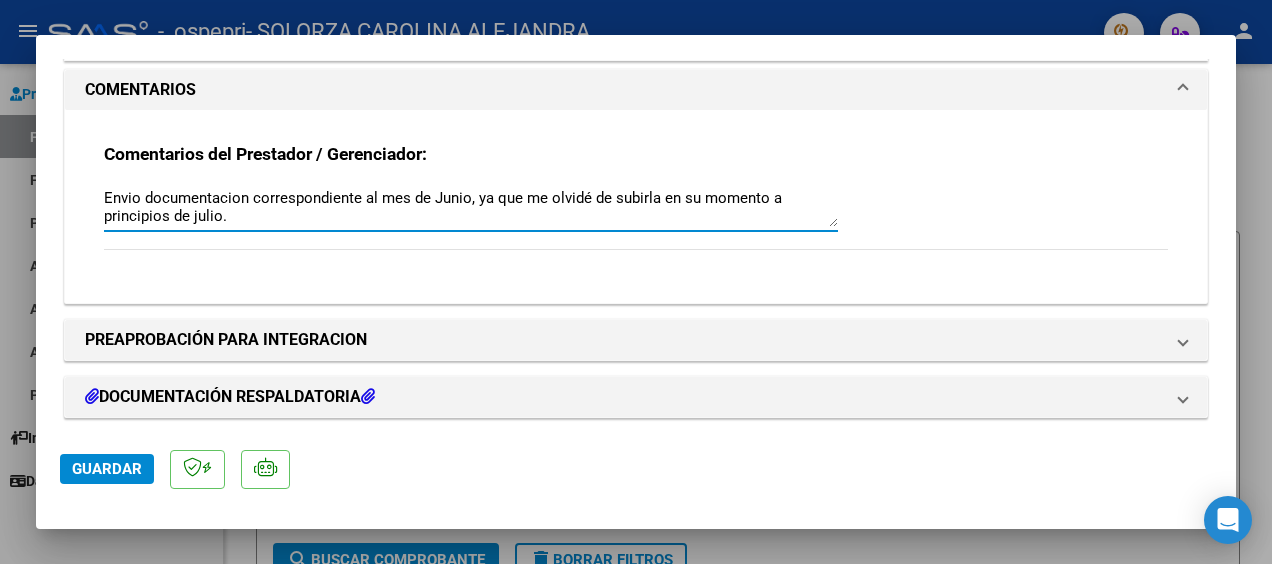 type on "Envio documentacion correspondiente al mes de Junio, ya que me olvidé de subirla en su momento a principios de julio." 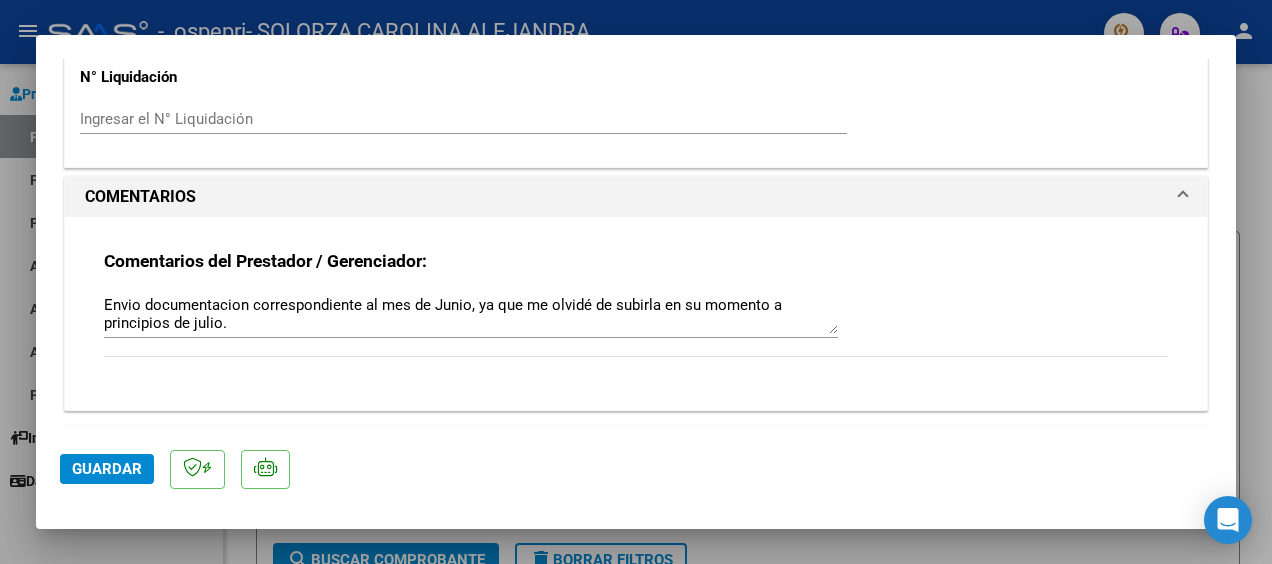 scroll, scrollTop: 1672, scrollLeft: 0, axis: vertical 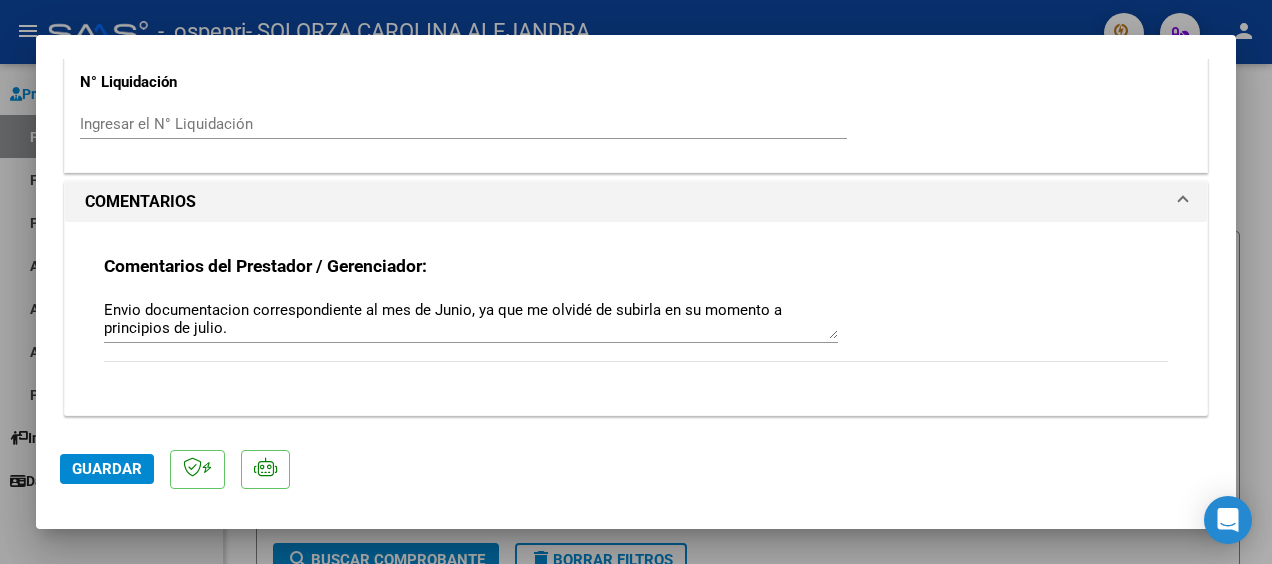 click at bounding box center [1183, 202] 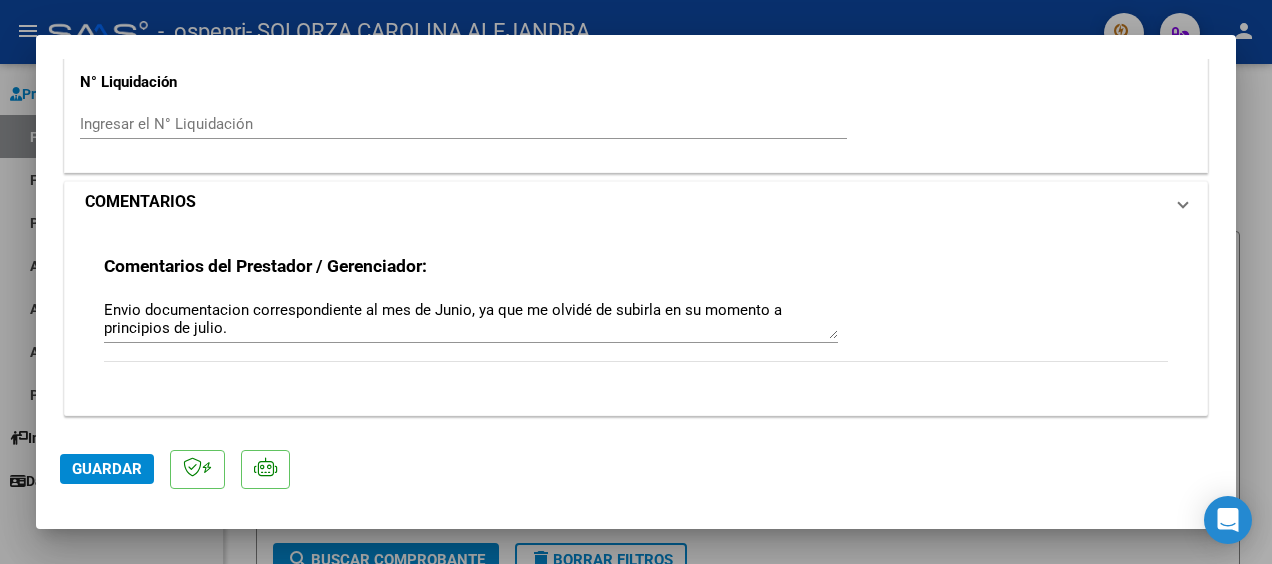 scroll, scrollTop: 1592, scrollLeft: 0, axis: vertical 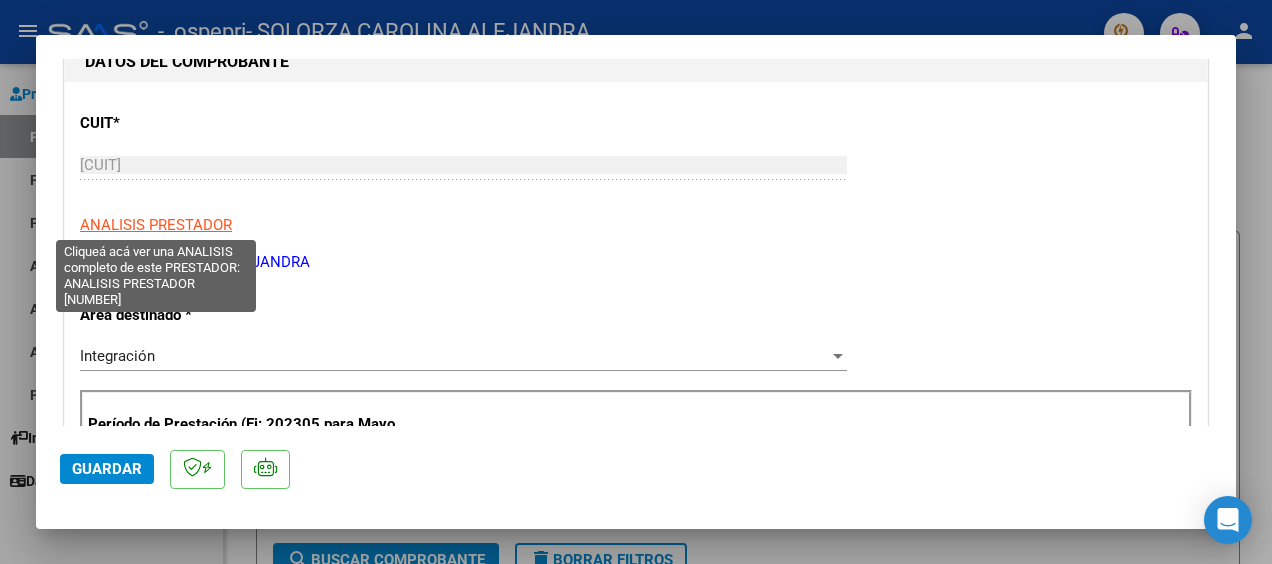 click on "ANALISIS PRESTADOR" at bounding box center [156, 225] 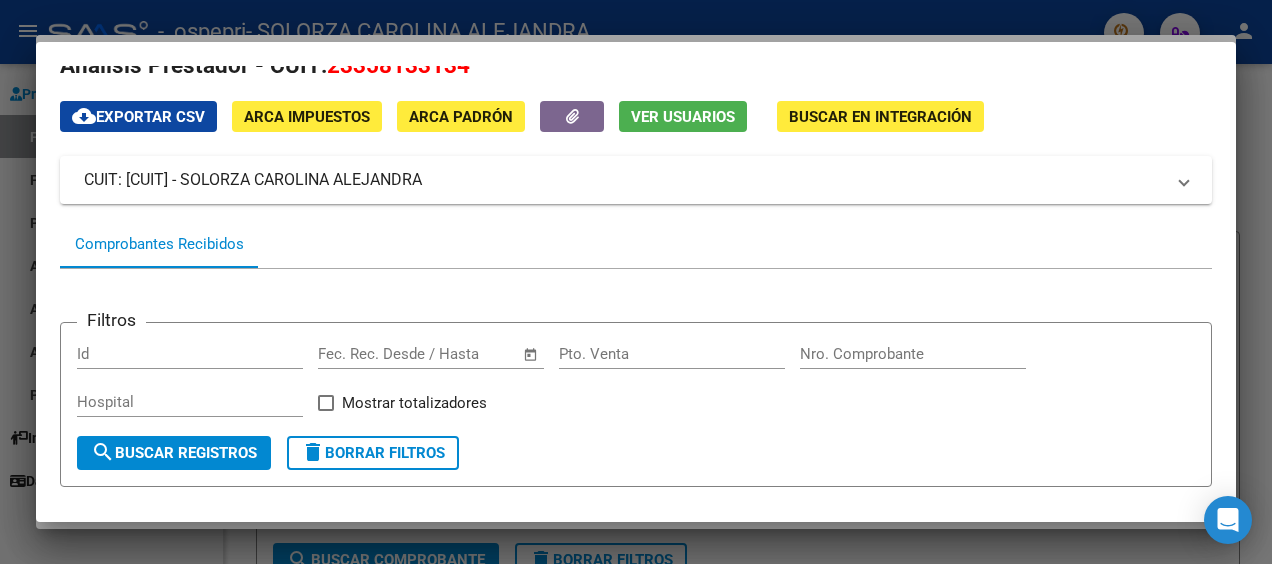 scroll, scrollTop: 0, scrollLeft: 0, axis: both 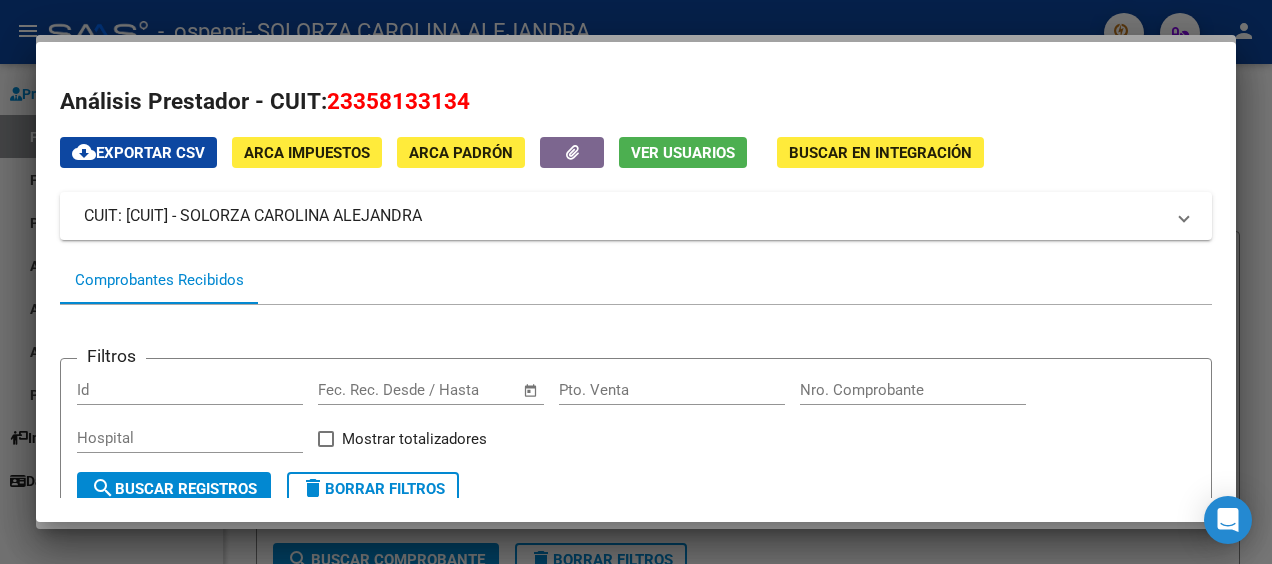 click at bounding box center (636, 282) 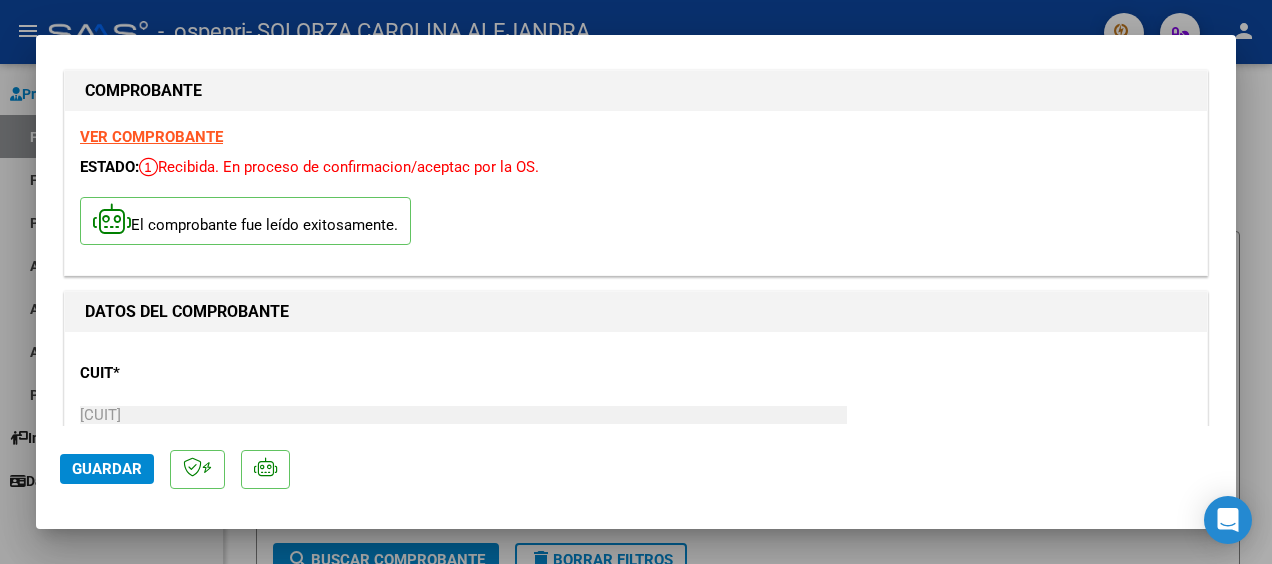 scroll, scrollTop: 0, scrollLeft: 0, axis: both 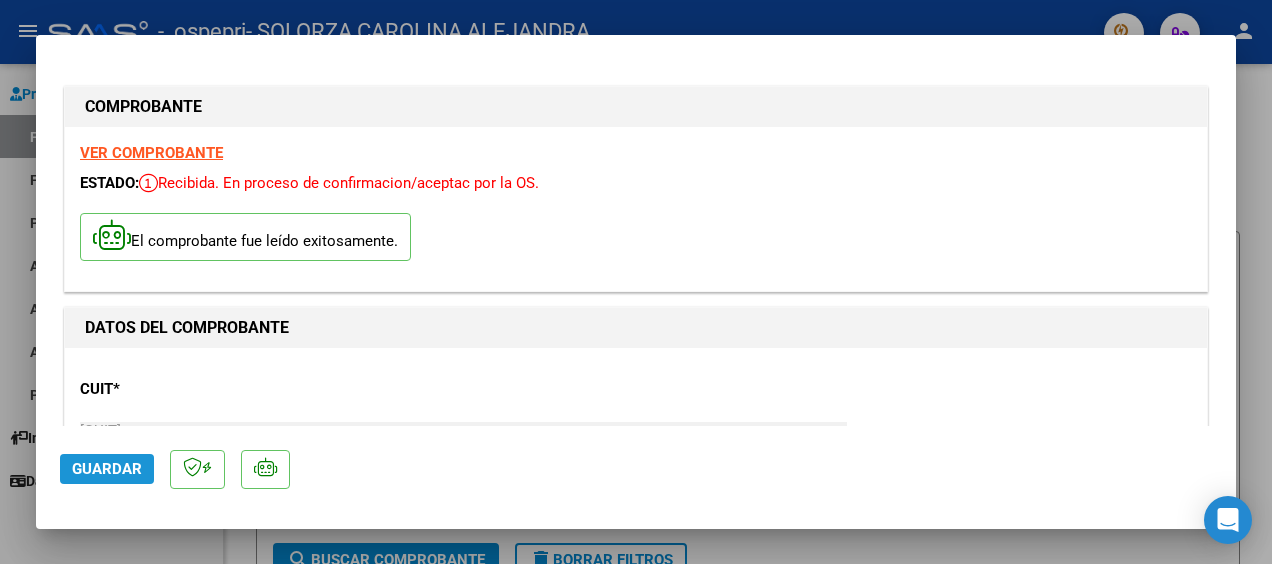 click on "Guardar" 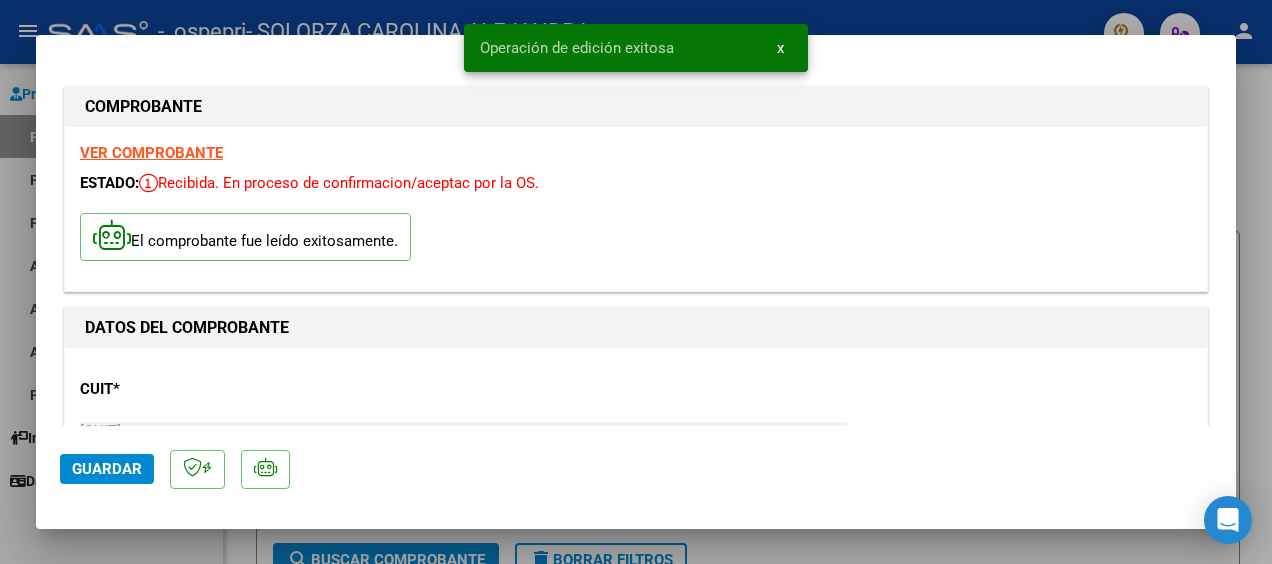 click at bounding box center (636, 282) 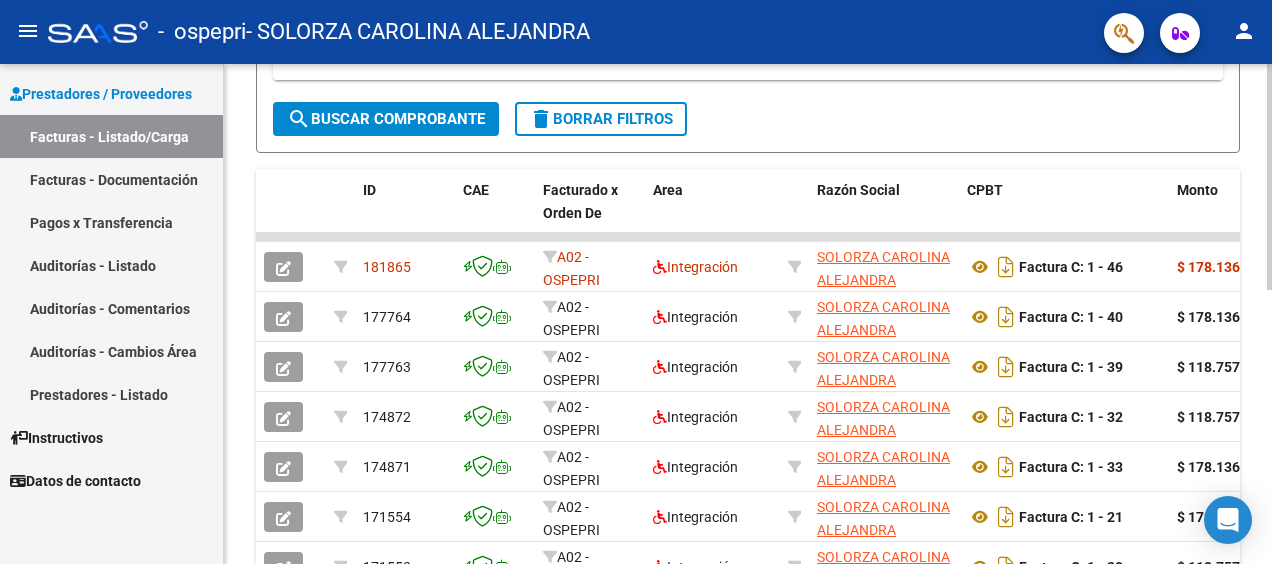 scroll, scrollTop: 450, scrollLeft: 0, axis: vertical 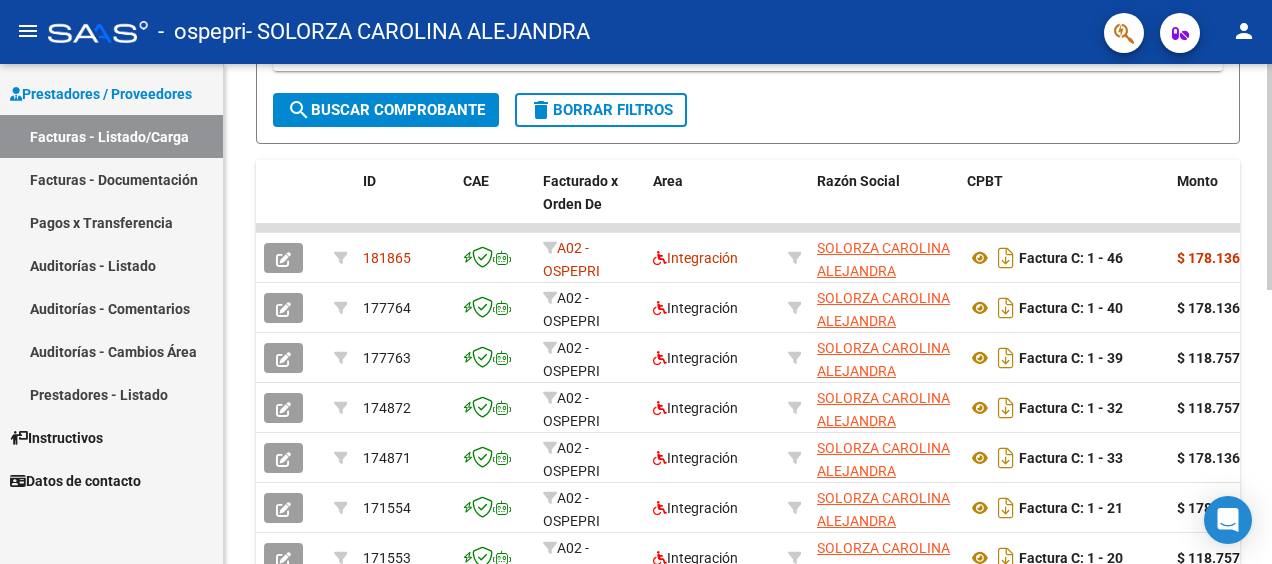 click on "menu -   ospepri   - SOLORZA CAROLINA ALEJANDRA person    Prestadores / Proveedores Facturas - Listado/Carga Facturas - Documentación Pagos x Transferencia Auditorías - Listado Auditorías - Comentarios Auditorías - Cambios Área Prestadores - Listado    Instructivos    Datos de contacto  Video tutorial   PRESTADORES -> Listado de CPBTs Emitidos por Prestadores / Proveedores (alt+q)   Cargar Comprobante
cloud_download  CSV  cloud_download  EXCEL  cloud_download  Estandar   Descarga Masiva
Filtros Id Area Area Todos Confirmado   Mostrar totalizadores   FILTROS DEL COMPROBANTE  Comprobante Tipo Comprobante Tipo Start date – End date Fec. Comprobante Desde / Hasta Días Emisión Desde(cant. días) Días Emisión Hasta(cant. días) CUIT / Razón Social Pto. Venta Nro. Comprobante Código SSS CAE Válido CAE Válido Todos Cargado Módulo Hosp. Todos Tiene facturacion Apócrifa Hospital Refes  FILTROS DE INTEGRACION  Período De Prestación Todos Rendido x SSS (dr_envio) Tipo de Registro Todos" at bounding box center (636, 282) 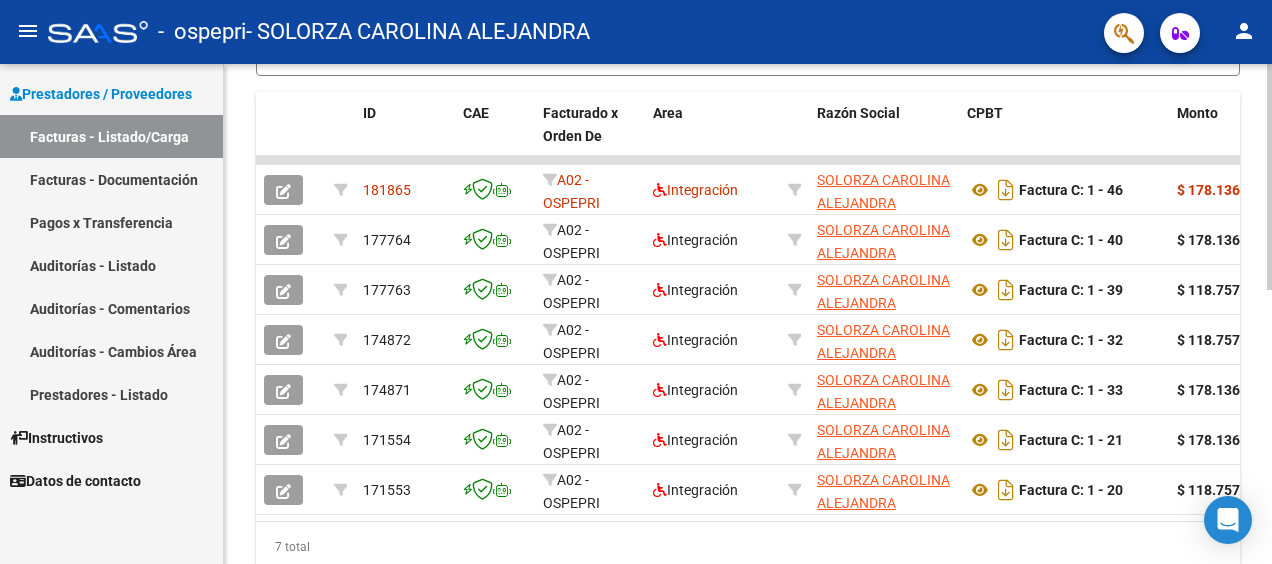 scroll, scrollTop: 537, scrollLeft: 0, axis: vertical 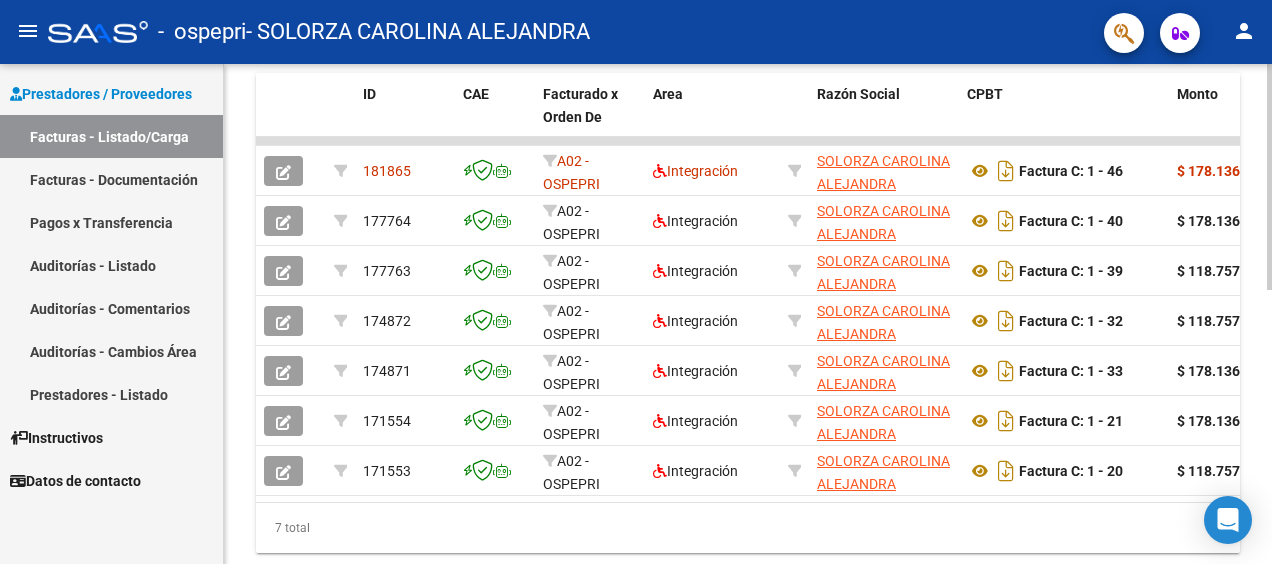 click on "menu -   ospepri   - SOLORZA CAROLINA ALEJANDRA person    Prestadores / Proveedores Facturas - Listado/Carga Facturas - Documentación Pagos x Transferencia Auditorías - Listado Auditorías - Comentarios Auditorías - Cambios Área Prestadores - Listado    Instructivos    Datos de contacto  Video tutorial   PRESTADORES -> Listado de CPBTs Emitidos por Prestadores / Proveedores (alt+q)   Cargar Comprobante
cloud_download  CSV  cloud_download  EXCEL  cloud_download  Estandar   Descarga Masiva
Filtros Id Area Area Todos Confirmado   Mostrar totalizadores   FILTROS DEL COMPROBANTE  Comprobante Tipo Comprobante Tipo Start date – End date Fec. Comprobante Desde / Hasta Días Emisión Desde(cant. días) Días Emisión Hasta(cant. días) CUIT / Razón Social Pto. Venta Nro. Comprobante Código SSS CAE Válido CAE Válido Todos Cargado Módulo Hosp. Todos Tiene facturacion Apócrifa Hospital Refes  FILTROS DE INTEGRACION  Período De Prestación Todos Rendido x SSS (dr_envio) Tipo de Registro Todos" at bounding box center (636, 282) 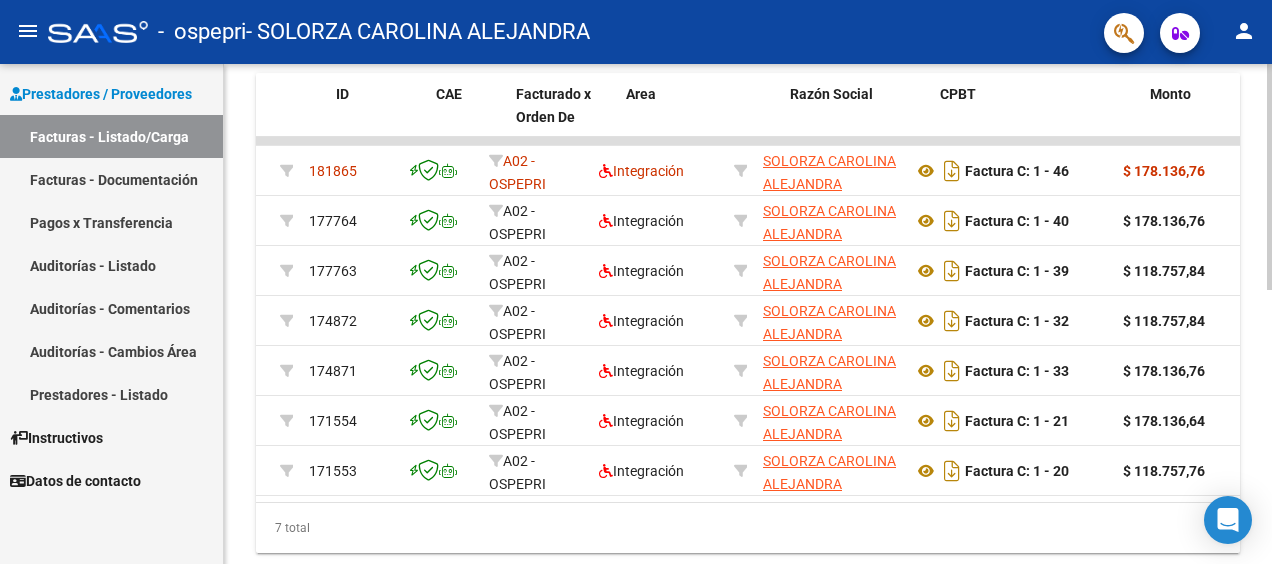 scroll, scrollTop: 0, scrollLeft: 0, axis: both 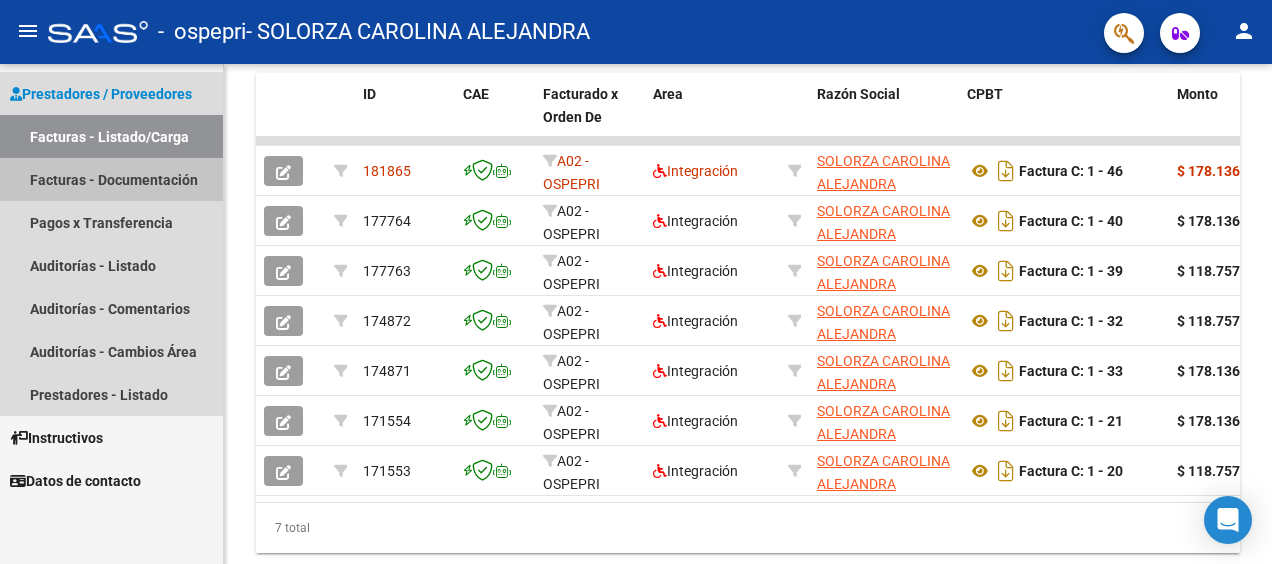 click on "Facturas - Documentación" at bounding box center (111, 179) 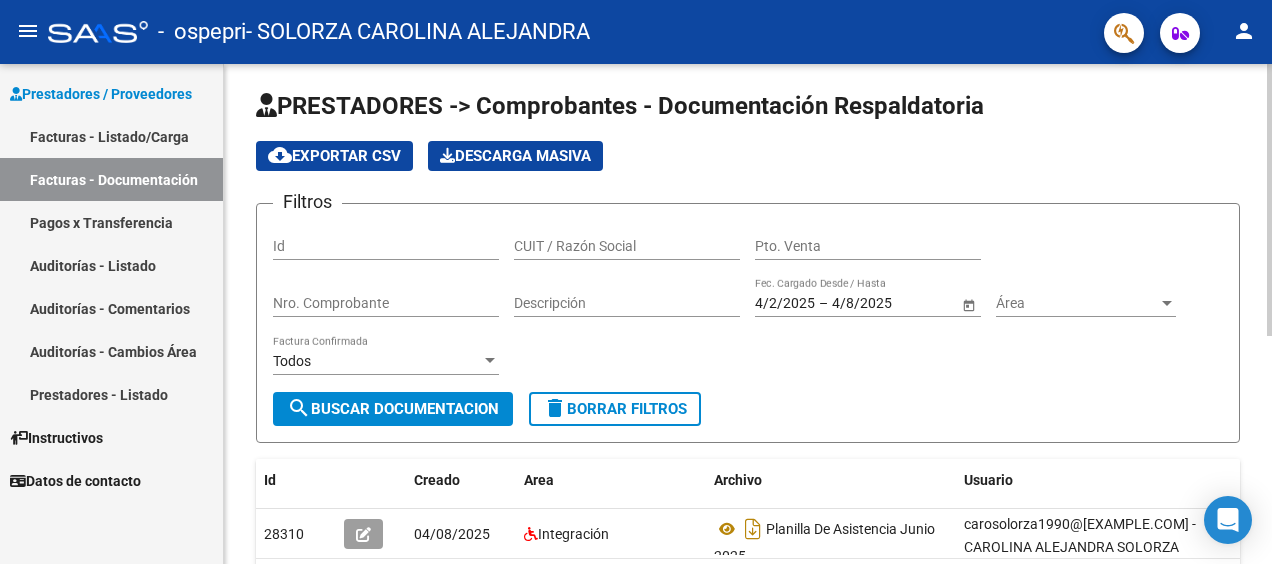 scroll, scrollTop: 0, scrollLeft: 0, axis: both 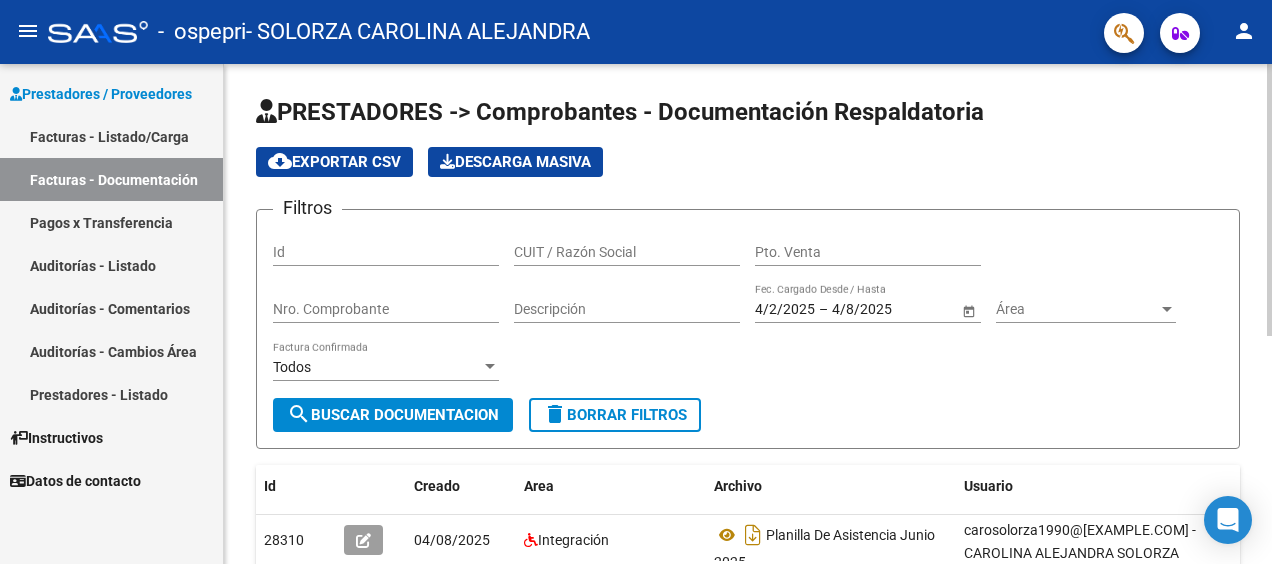 click on "menu - ospepri - [FIRST] [LAST] [LAST] person Prestadores / Proveedores Facturas - Listado/Carga Facturas - Documentación Pagos x Transferencia Auditorías - Listado Auditorías - Comentarios Auditorías - Cambios Área Prestadores - Listado Instructivos Datos de contacto PRESTADORES -> Comprobantes - Documentación Respaldatoria cloud_download Exportar CSV Descarga Masiva Filtros Id CUIT / Razón Social Pto. Venta Nro. Comprobante Descripción 4/2/2025 4/2/2025 – 4/8/2025 4/8/2025 Fec. Cargado Desde / Hasta Área Área Todos Factura Confirmada search Buscar Documentacion delete Borrar Filtros Id Creado Area Archivo Usuario Acción 28310 04/08/2025 Integración Planilla De Asistencia Junio 2025 [EMAIL] - [FIRST] [LAST] 22246 13/06/2025 Integración 202505 [EMAIL] - [FIRST] [LAST] 22245 13/06/2025 Integración 202505 [EMAIL] - [FIRST] [LAST] 18296 19/05/2025 Integración Asistencia" at bounding box center (636, 282) 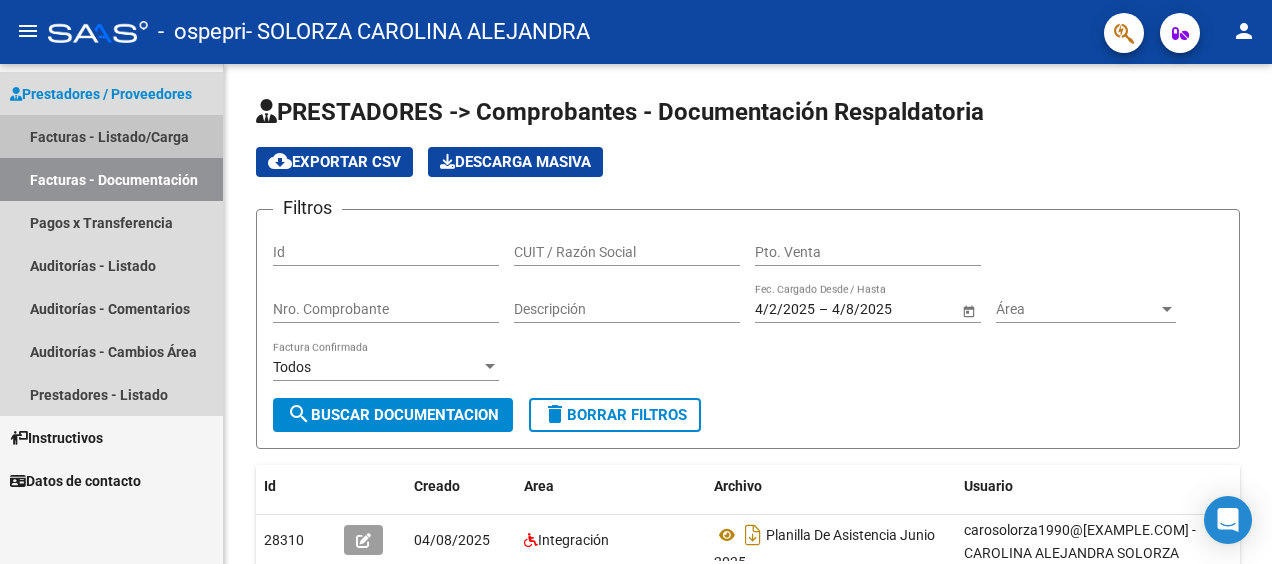 click on "Facturas - Listado/Carga" at bounding box center [111, 136] 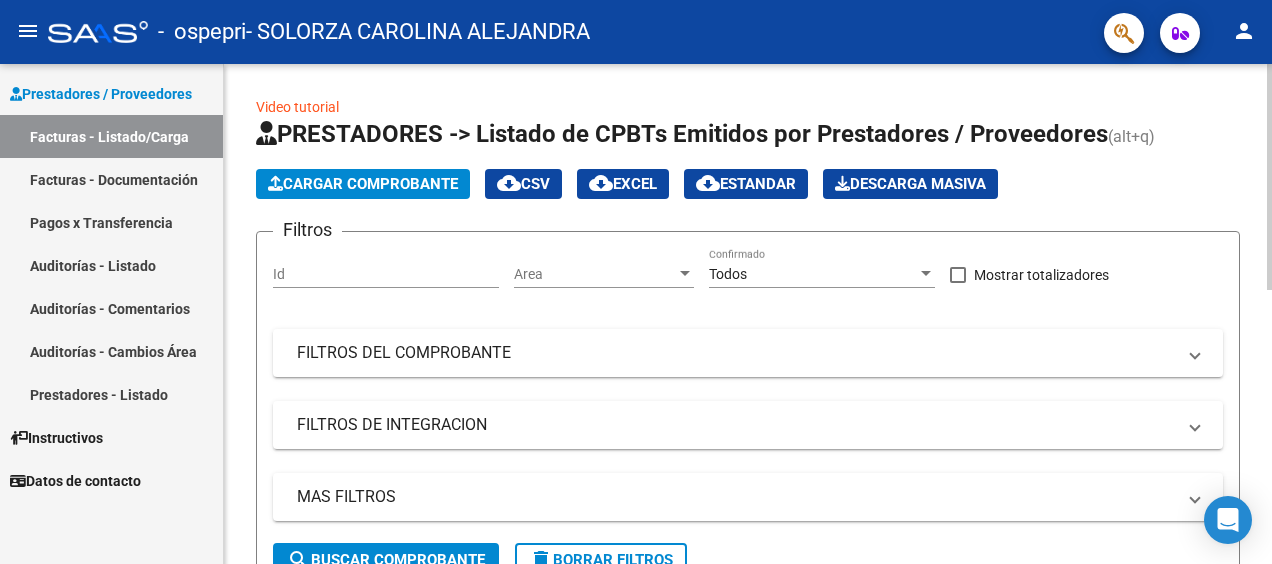 click on "Cargar Comprobante" 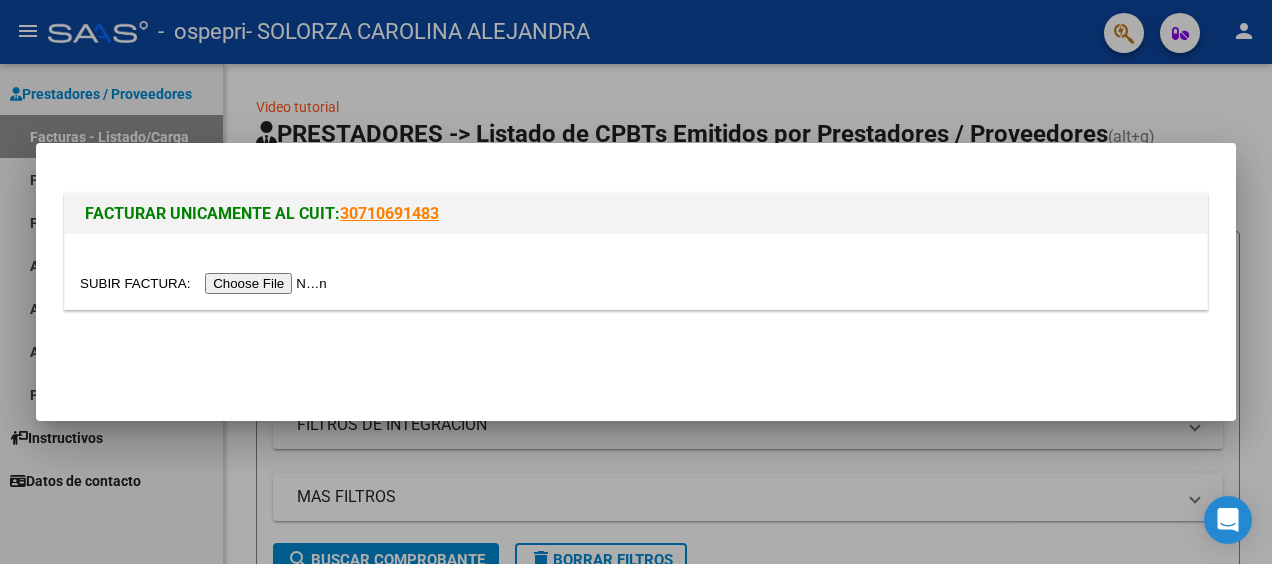 click at bounding box center [206, 283] 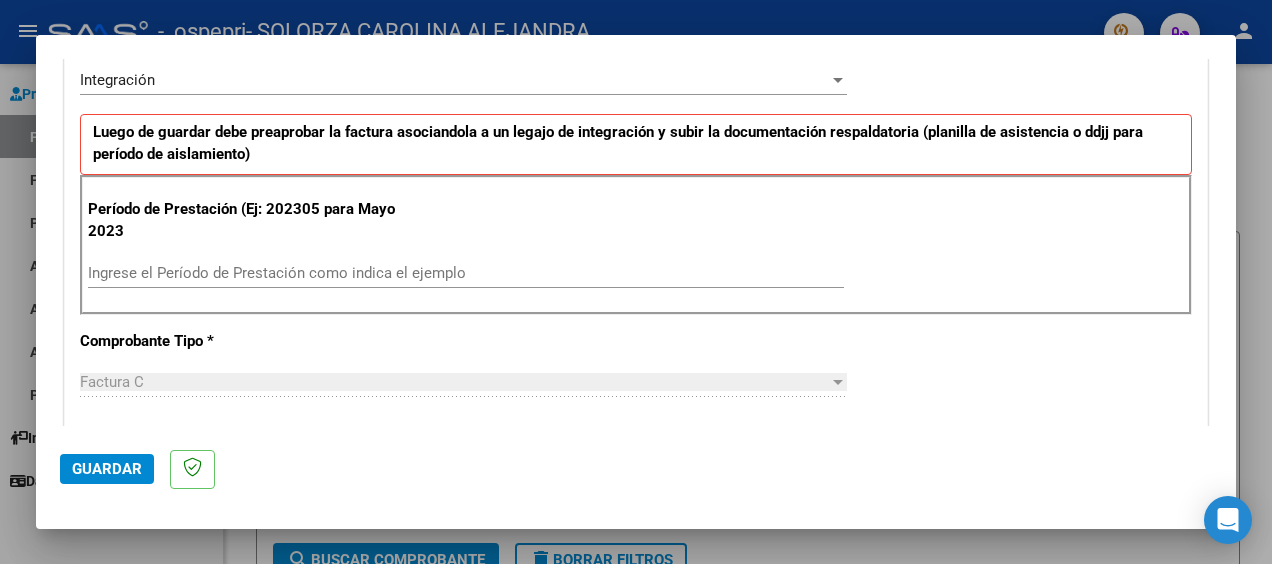 scroll, scrollTop: 474, scrollLeft: 0, axis: vertical 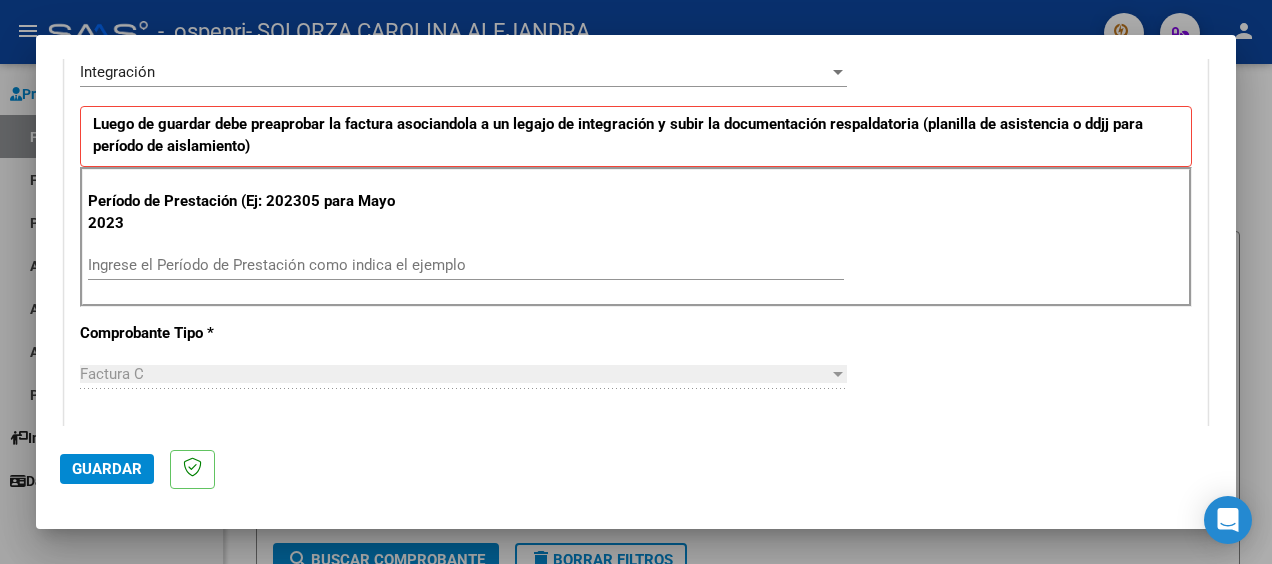click on "Ingrese el Período de Prestación como indica el ejemplo" at bounding box center (466, 265) 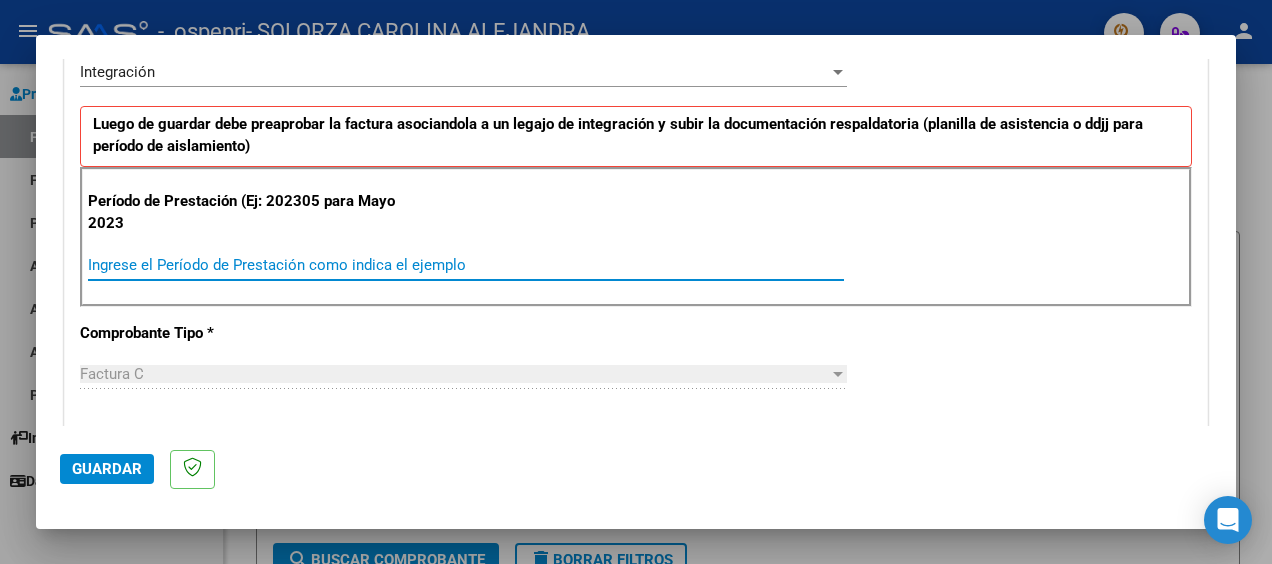 click on "Ingrese el Período de Prestación como indica el ejemplo" at bounding box center (466, 265) 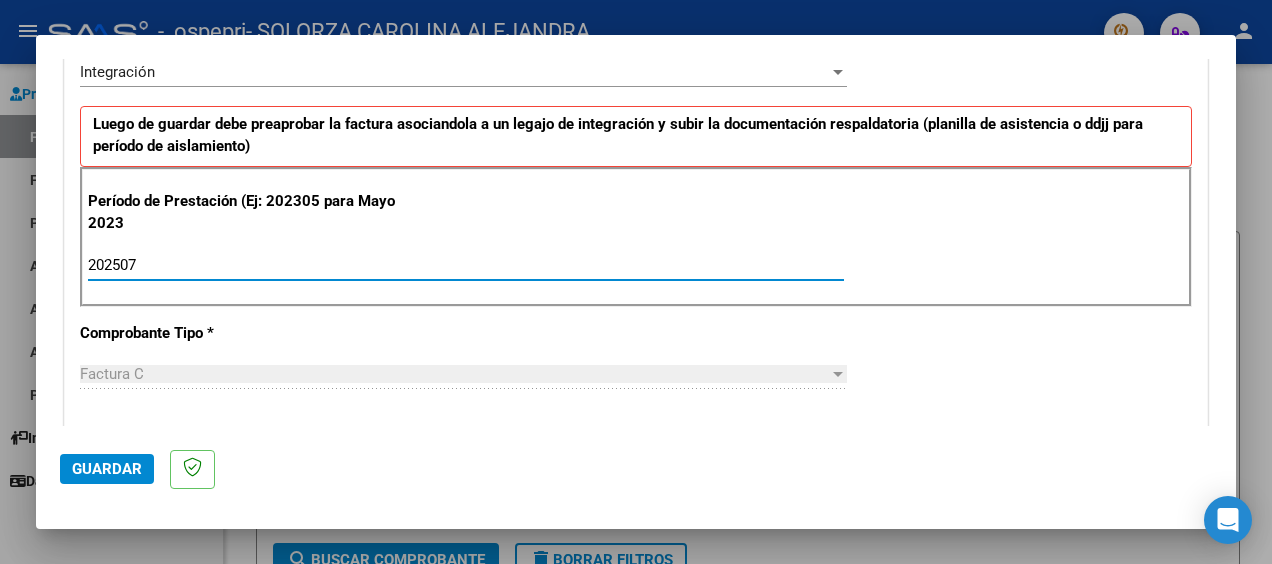 type on "202507" 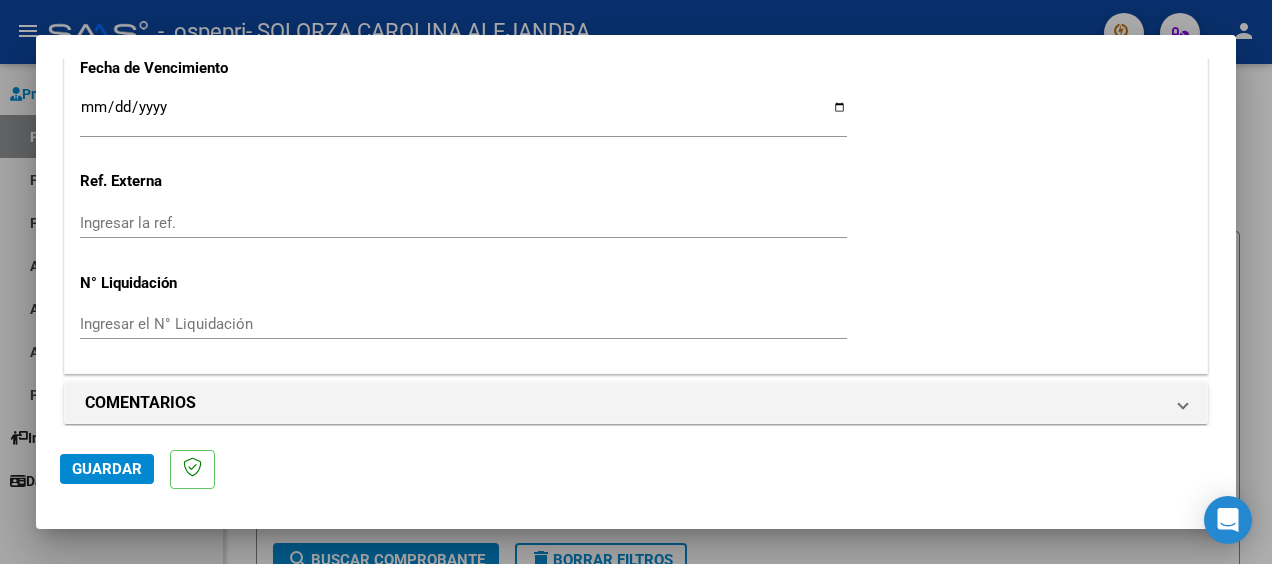 scroll, scrollTop: 1411, scrollLeft: 0, axis: vertical 